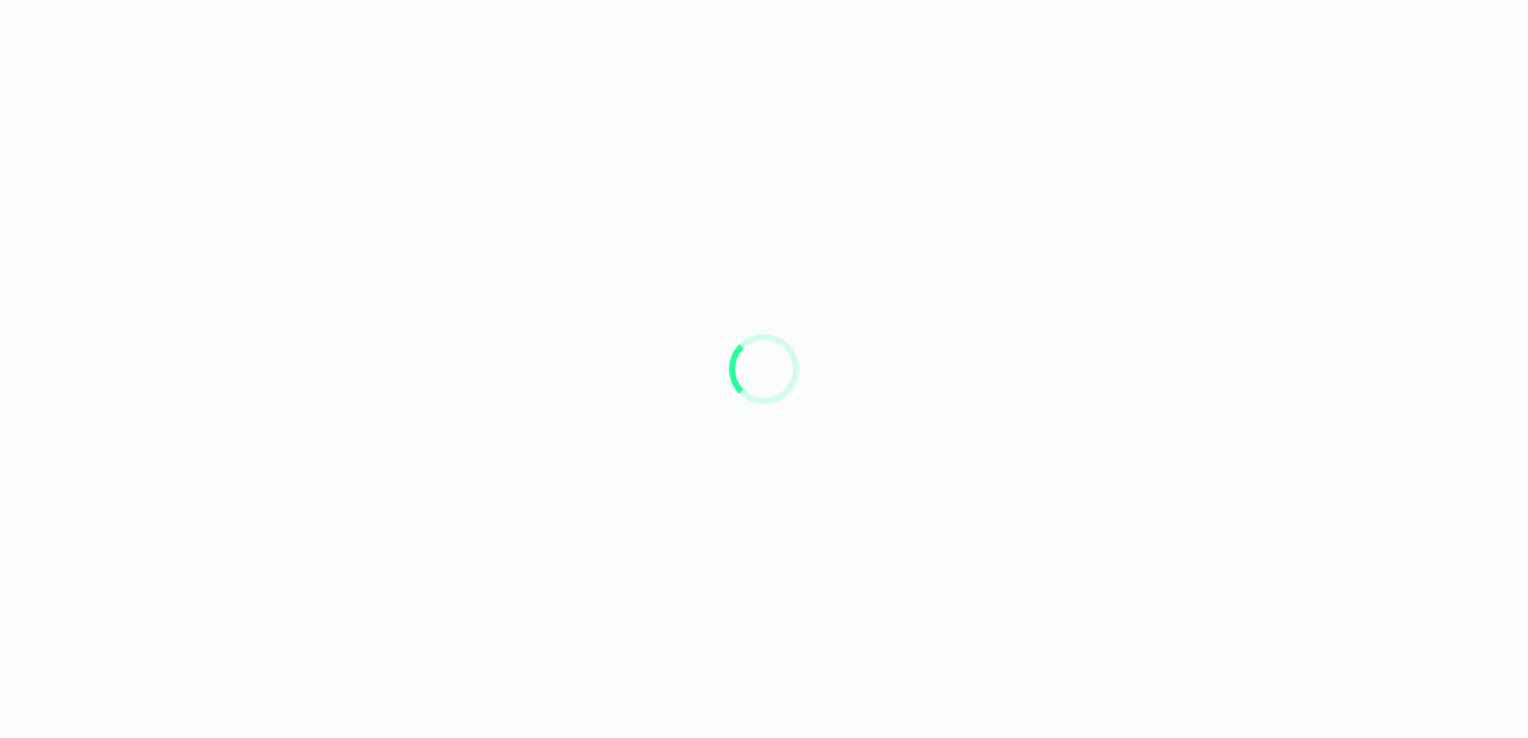 scroll, scrollTop: 0, scrollLeft: 0, axis: both 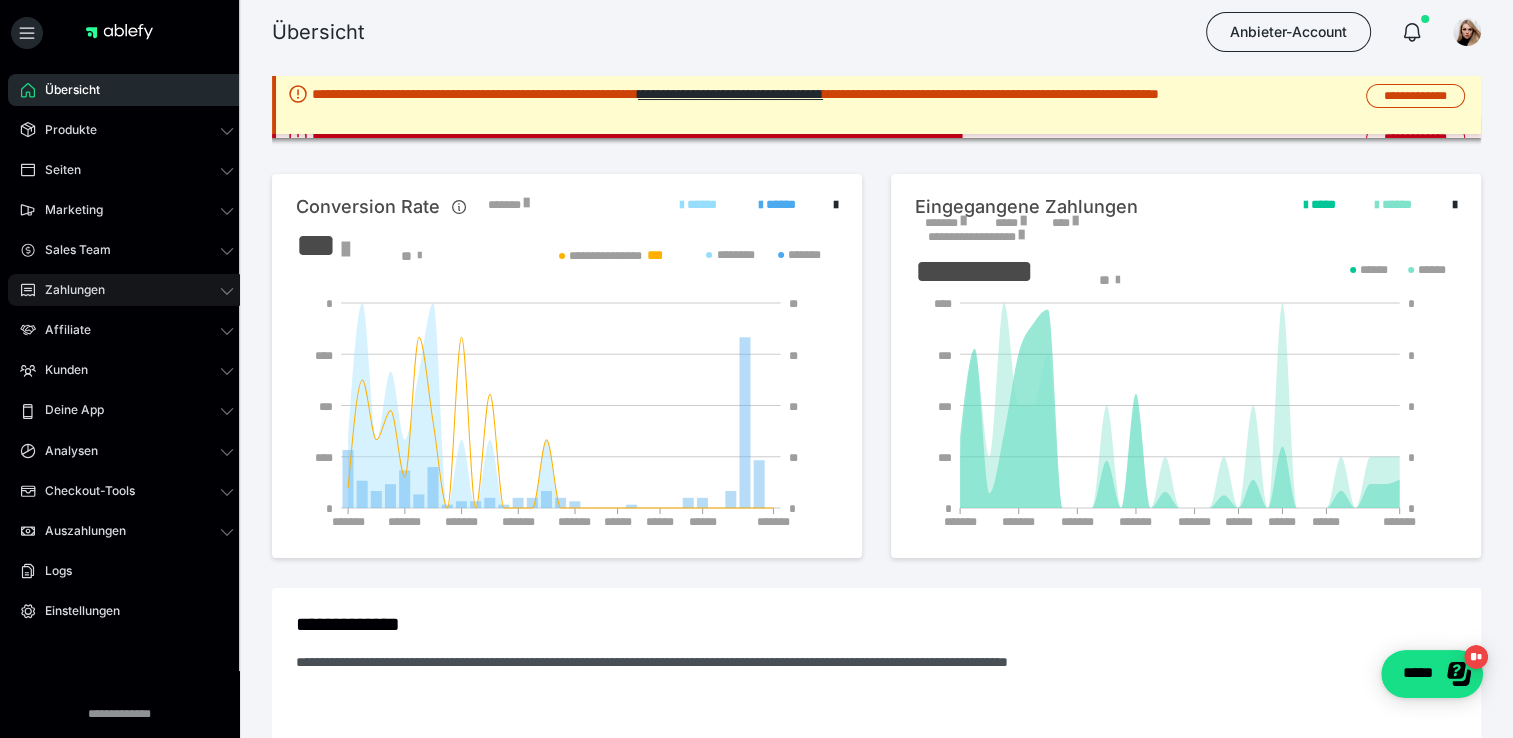 click on "Zahlungen" at bounding box center (127, 290) 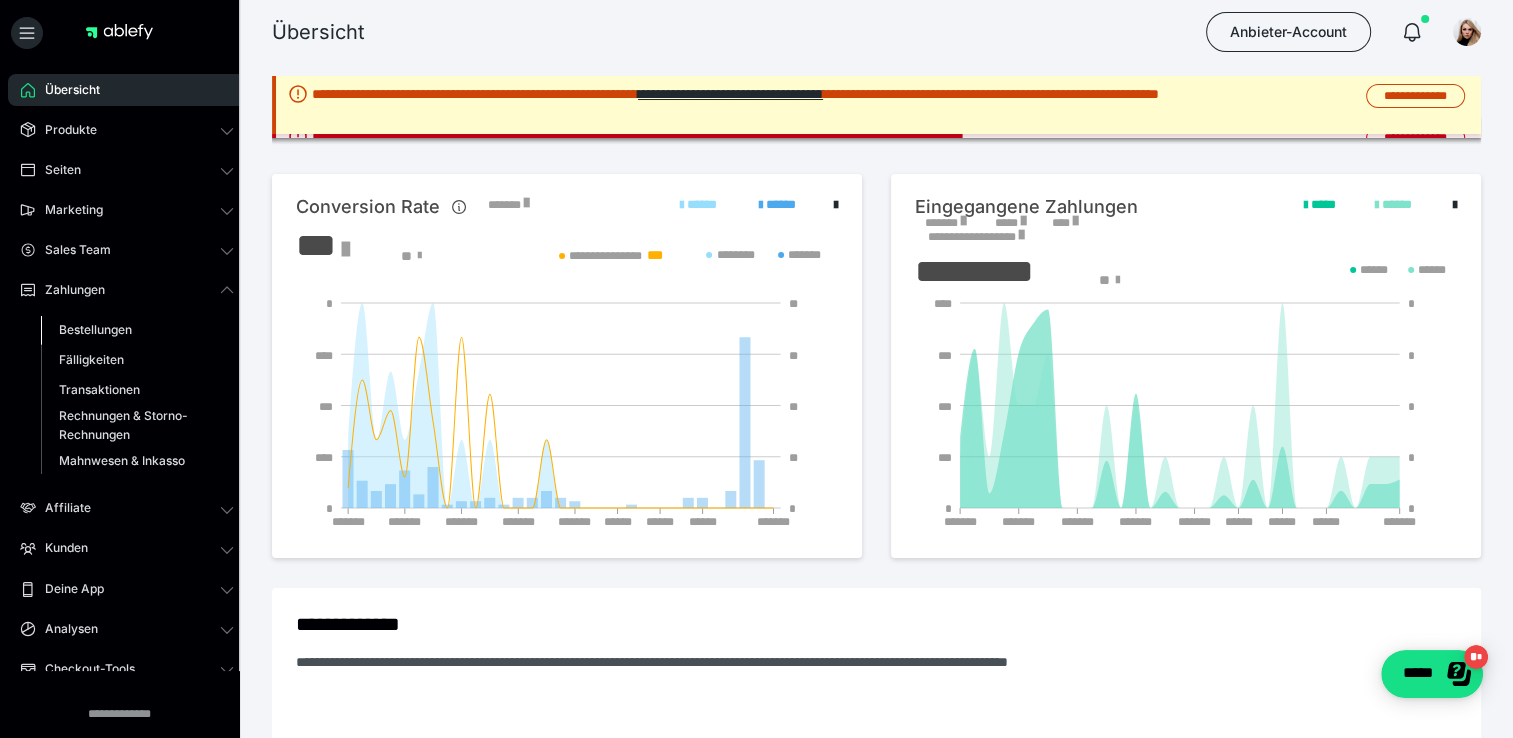 click on "Bestellungen" at bounding box center [137, 330] 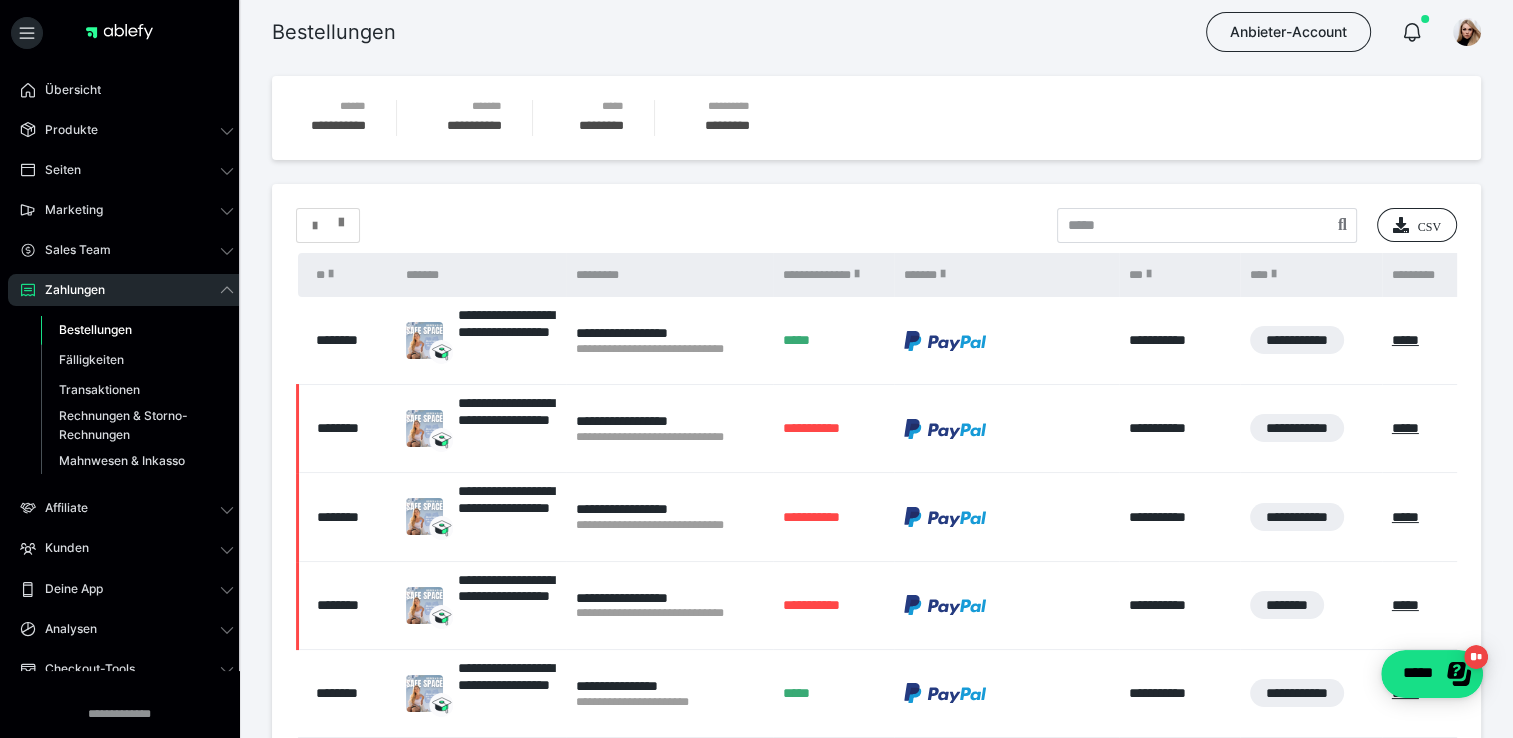click at bounding box center (328, 226) 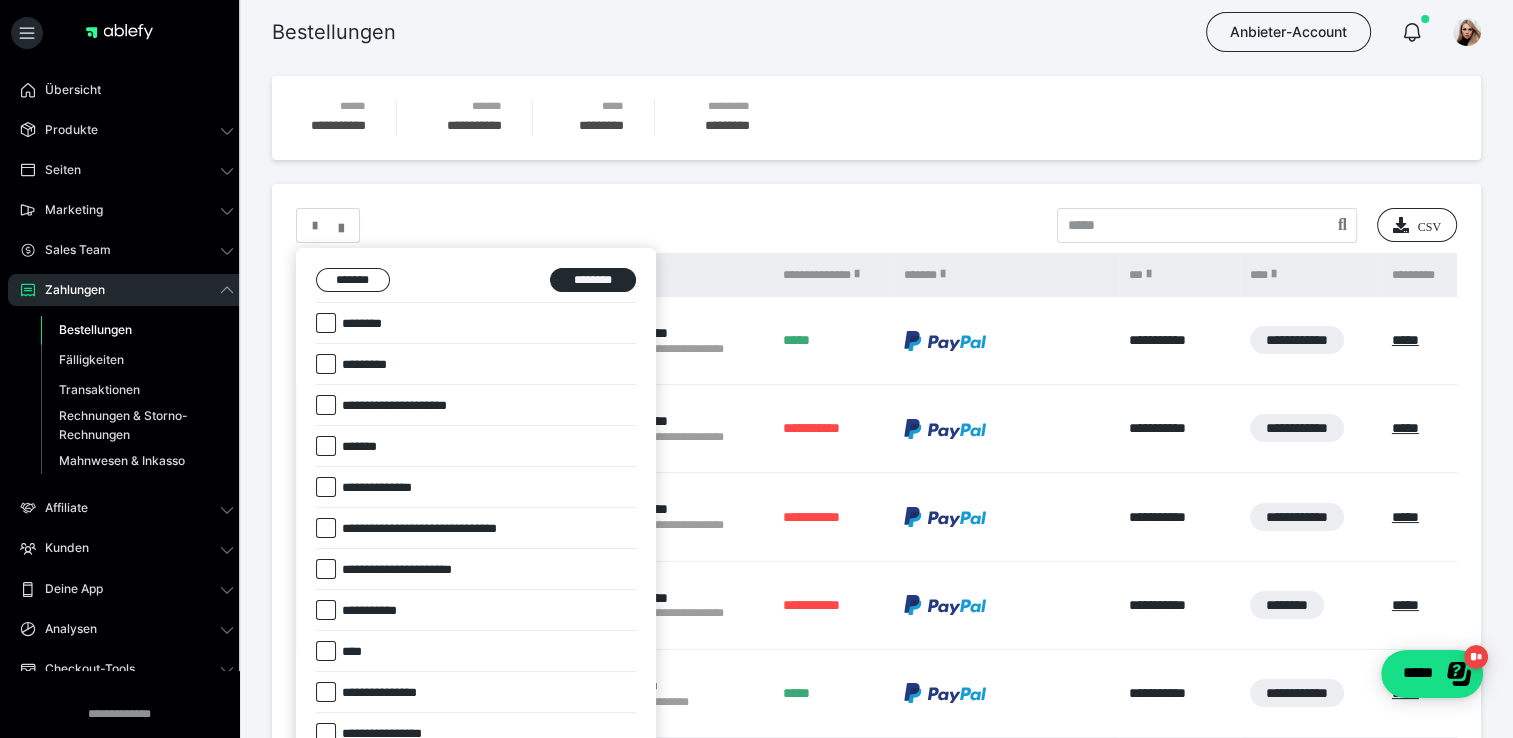click on "********" at bounding box center (364, 324) 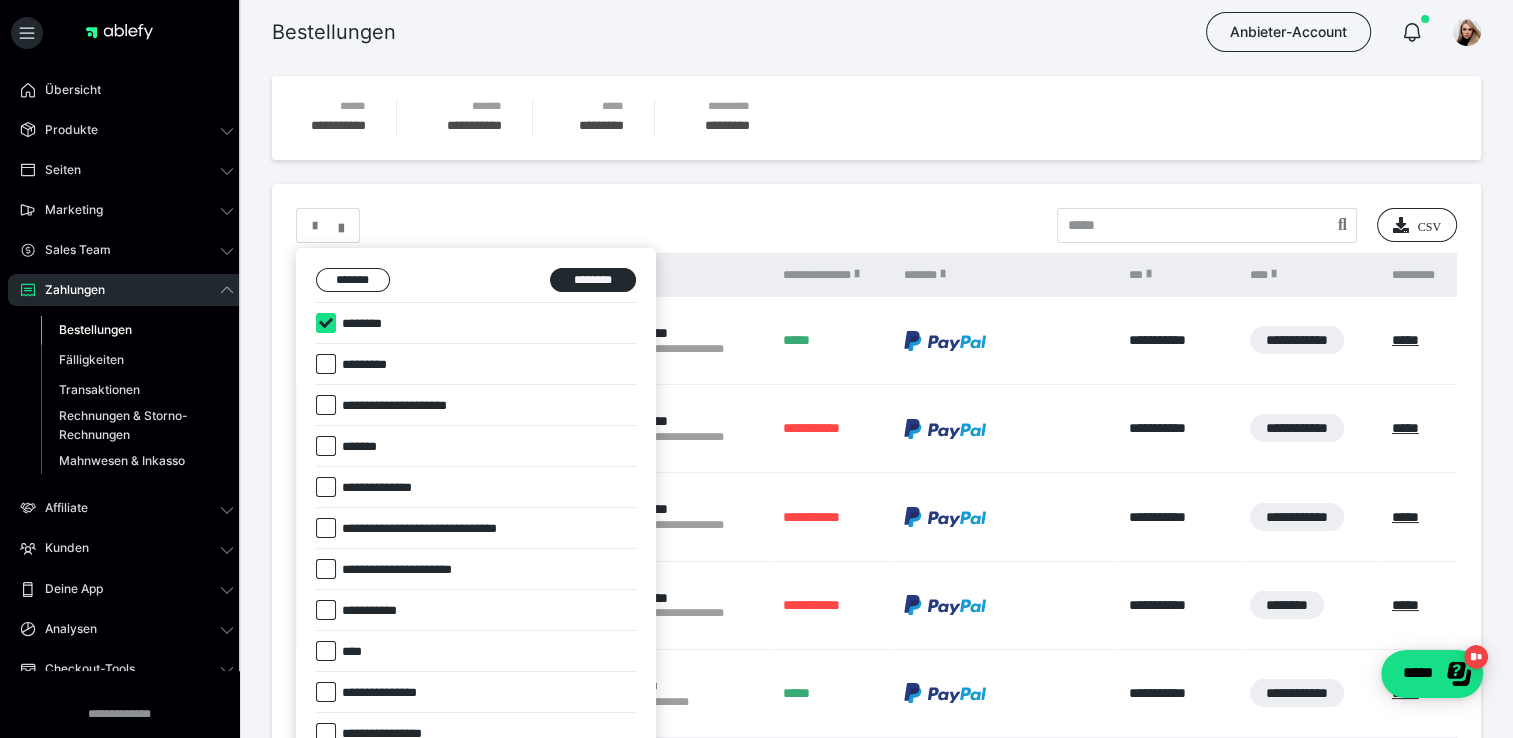 checkbox on "****" 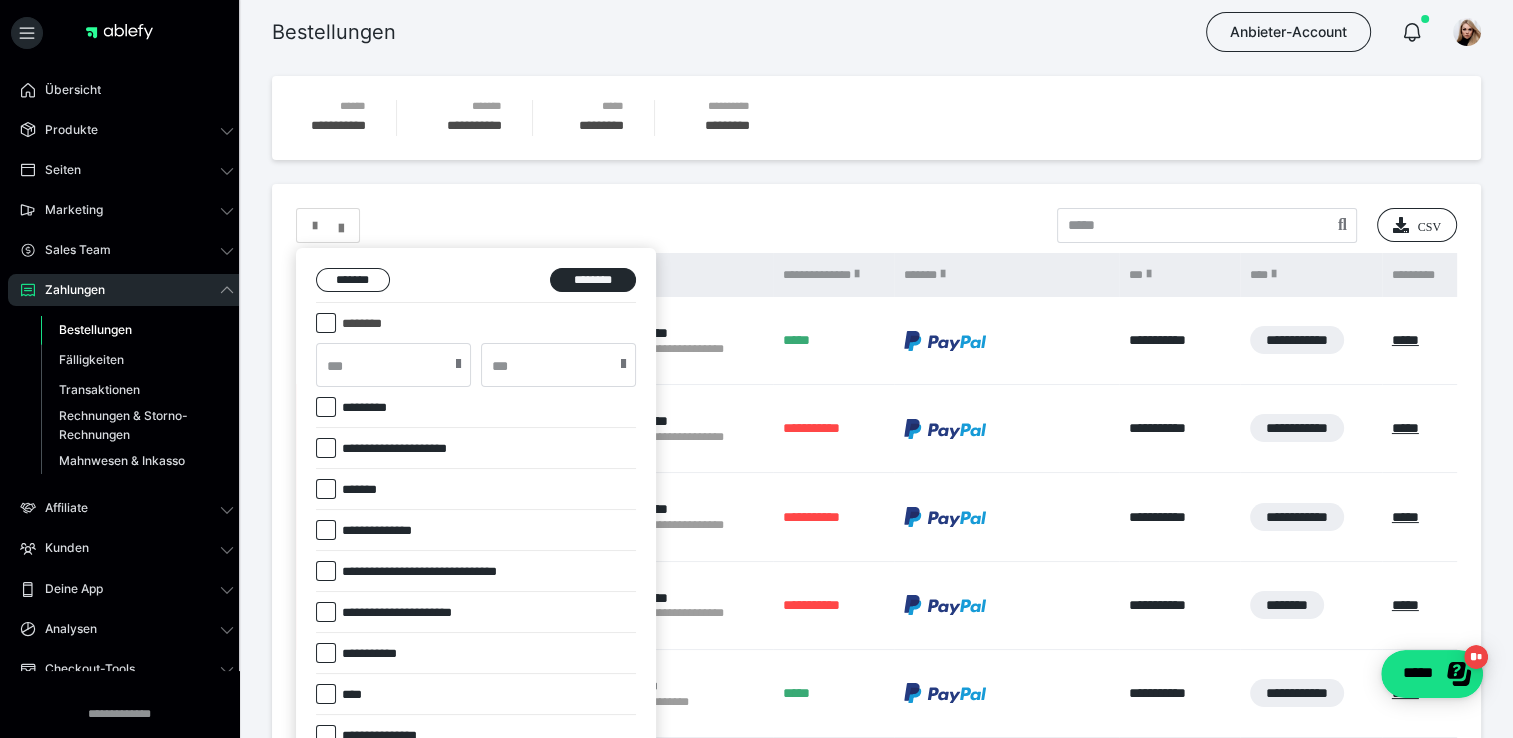 click on "*********" at bounding box center (368, 408) 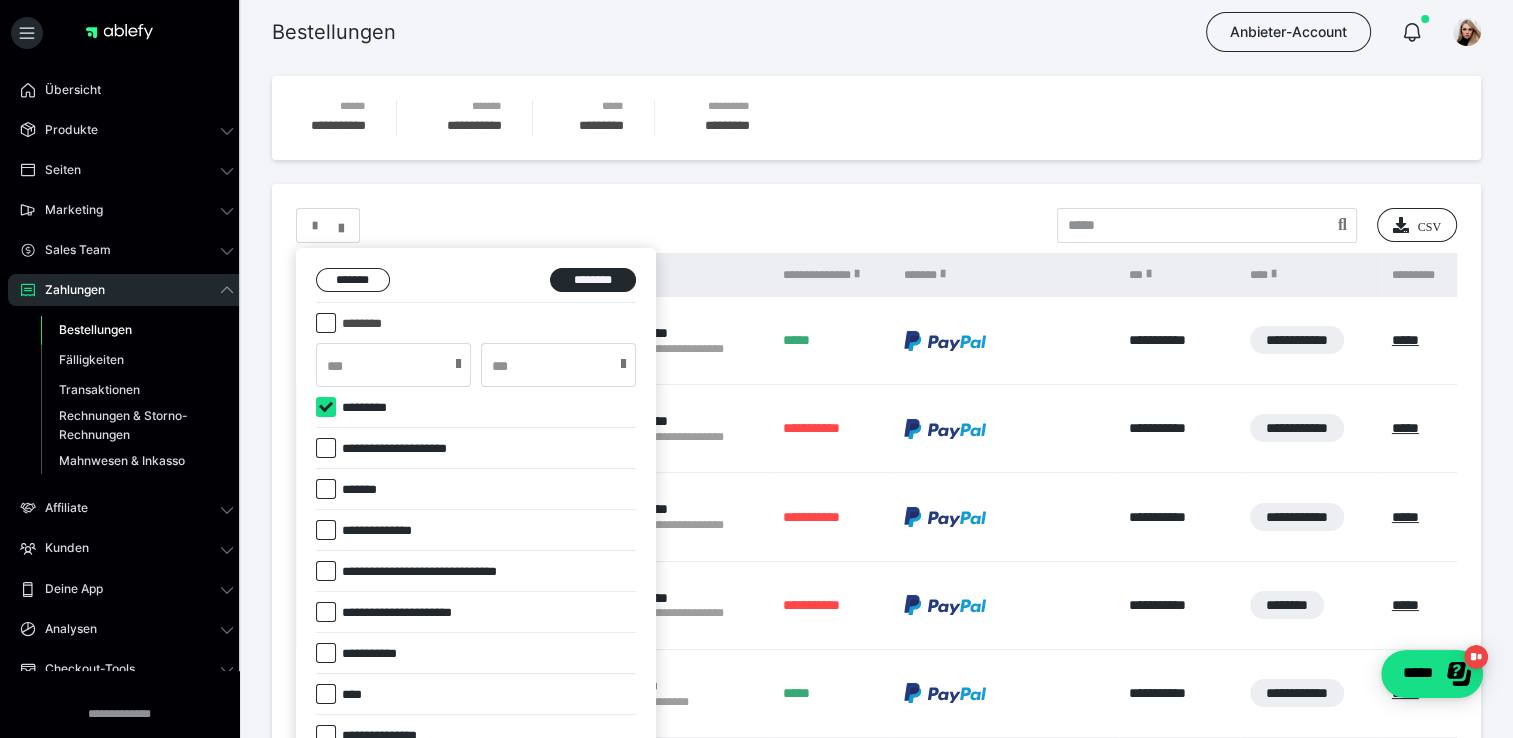 checkbox on "****" 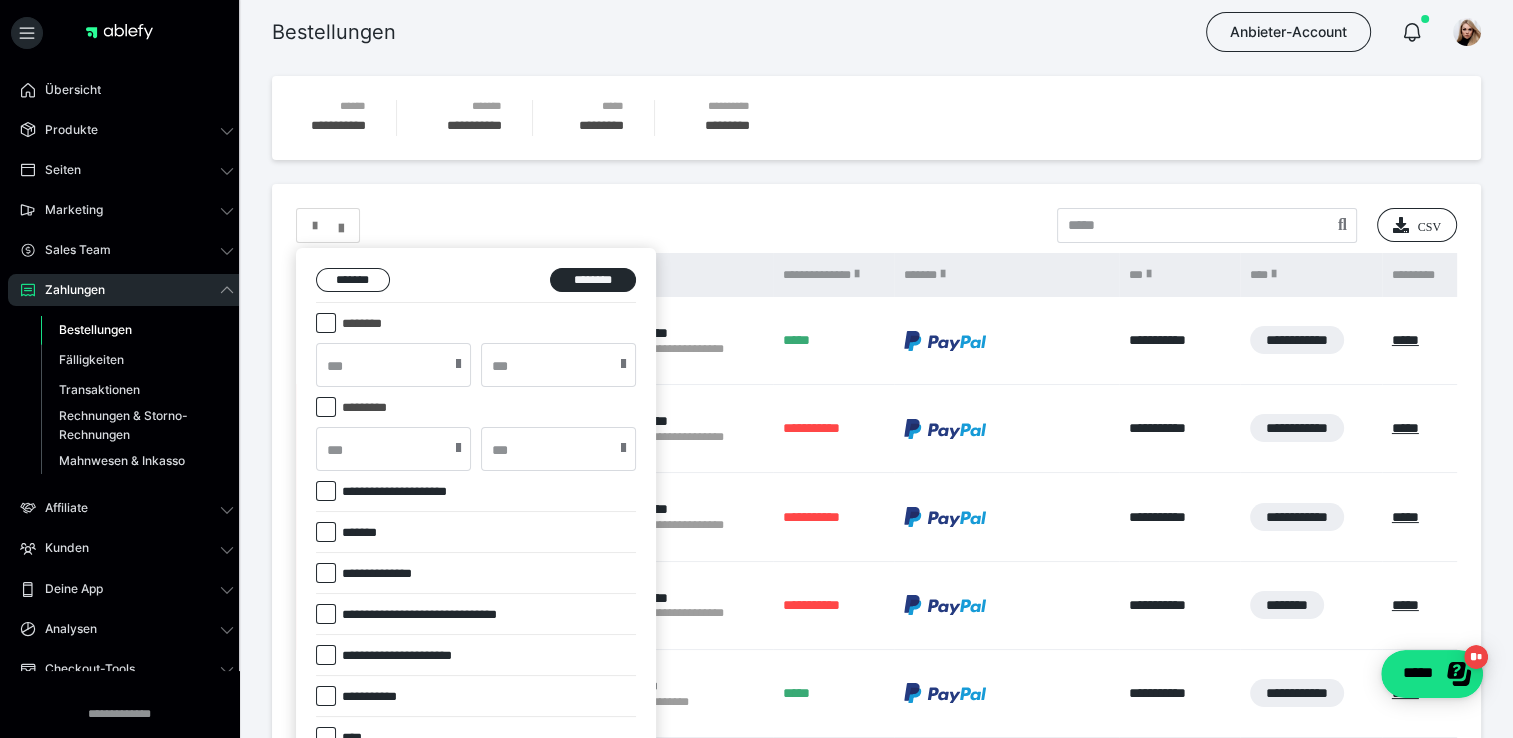 click at bounding box center [326, 323] 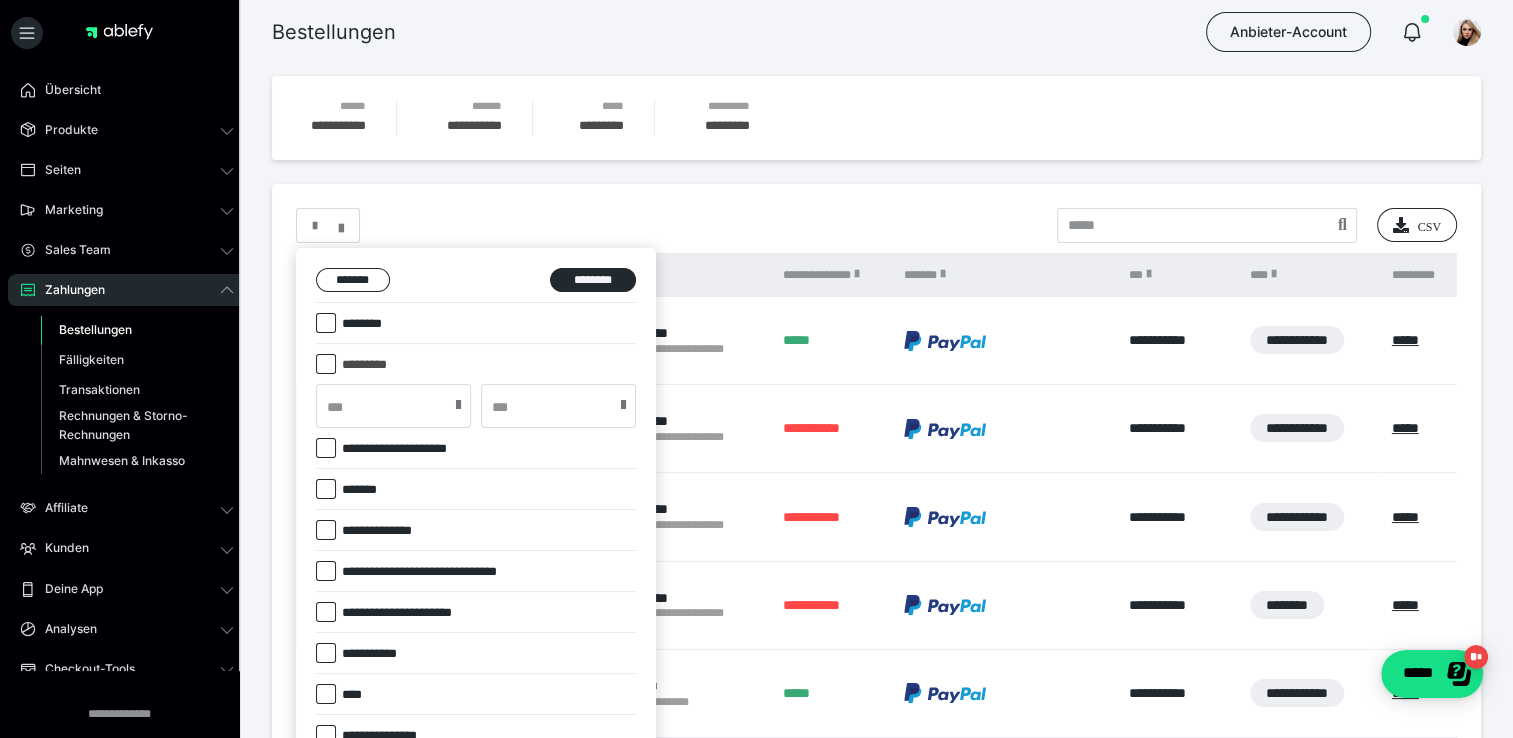 click at bounding box center (326, 364) 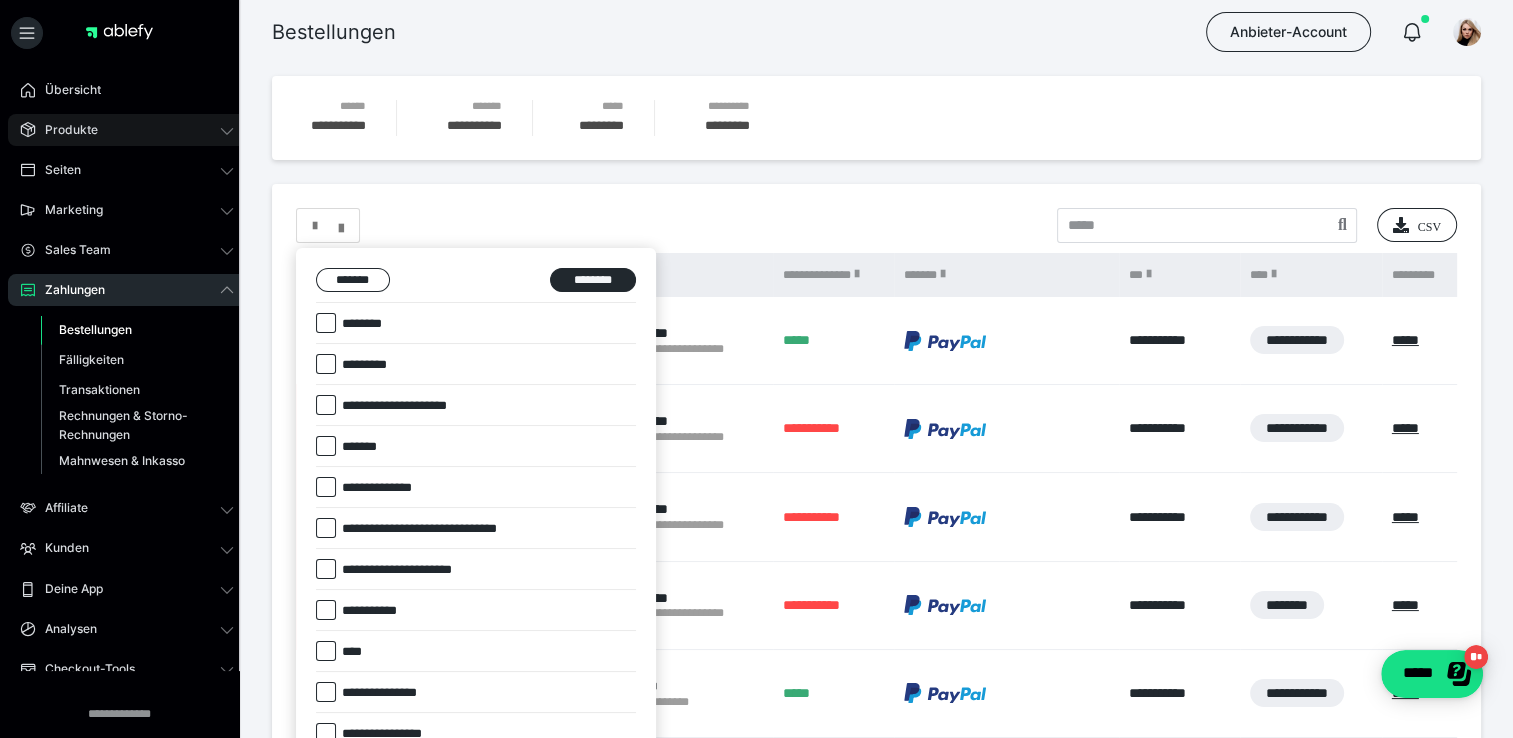 click on "Produkte" at bounding box center (127, 130) 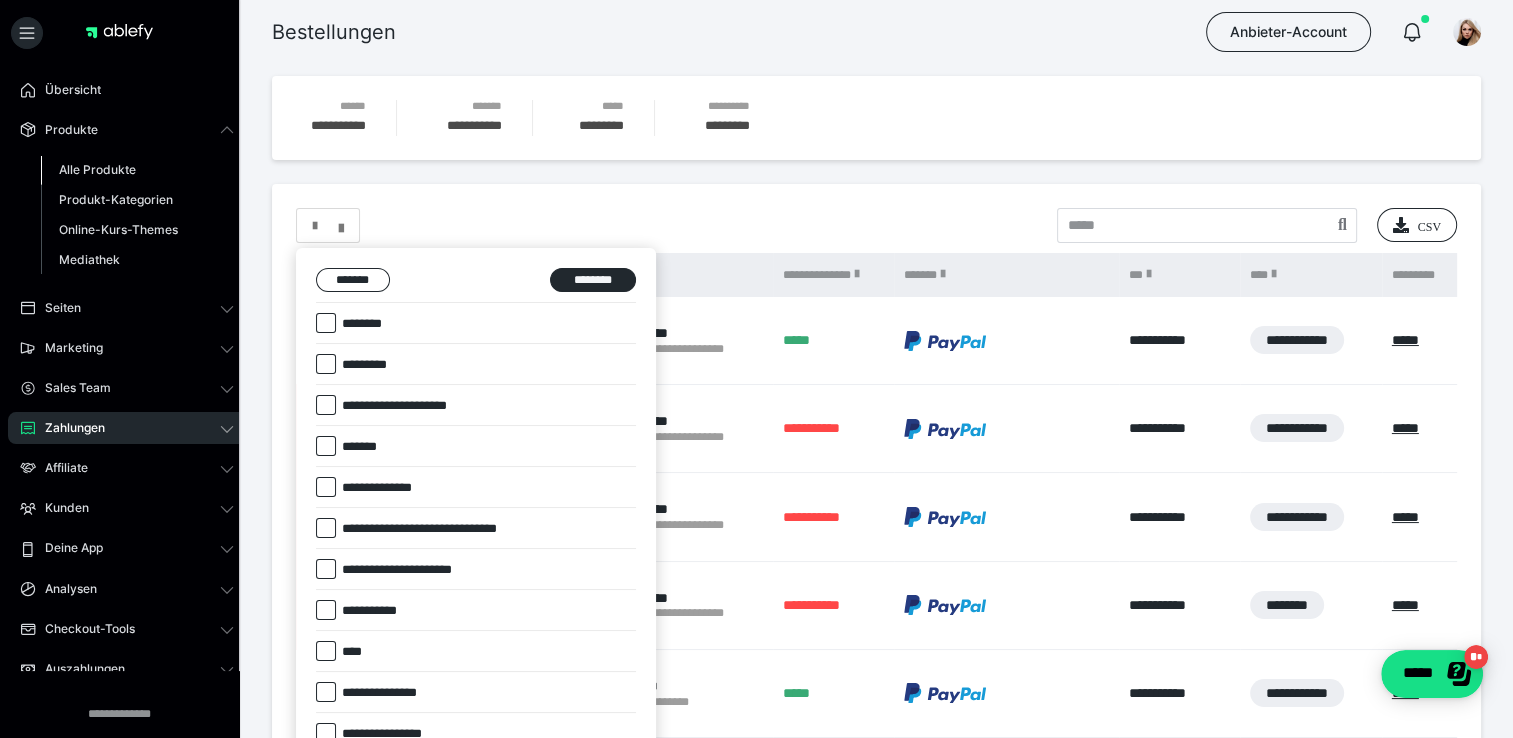 click on "Alle Produkte" at bounding box center (97, 169) 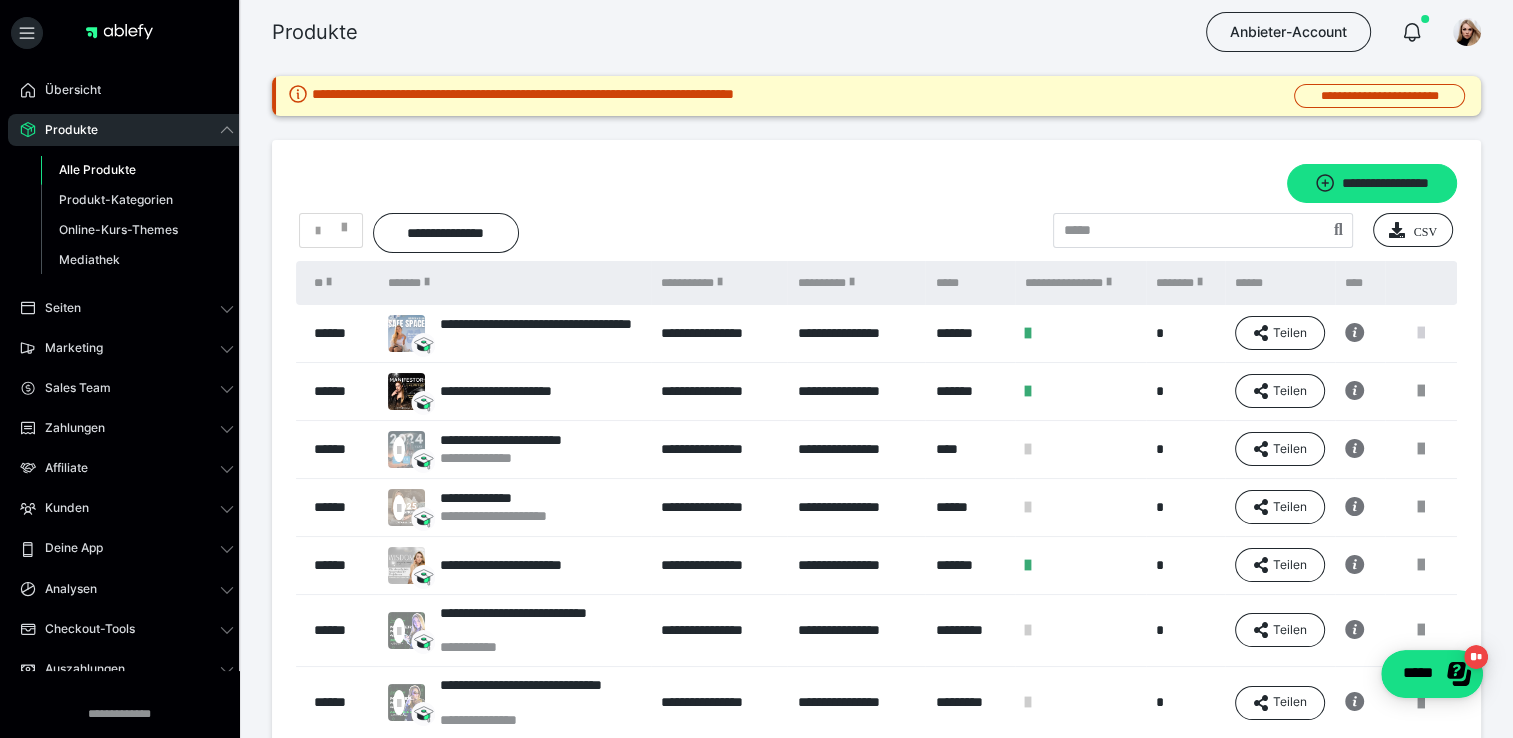 click at bounding box center (1421, 333) 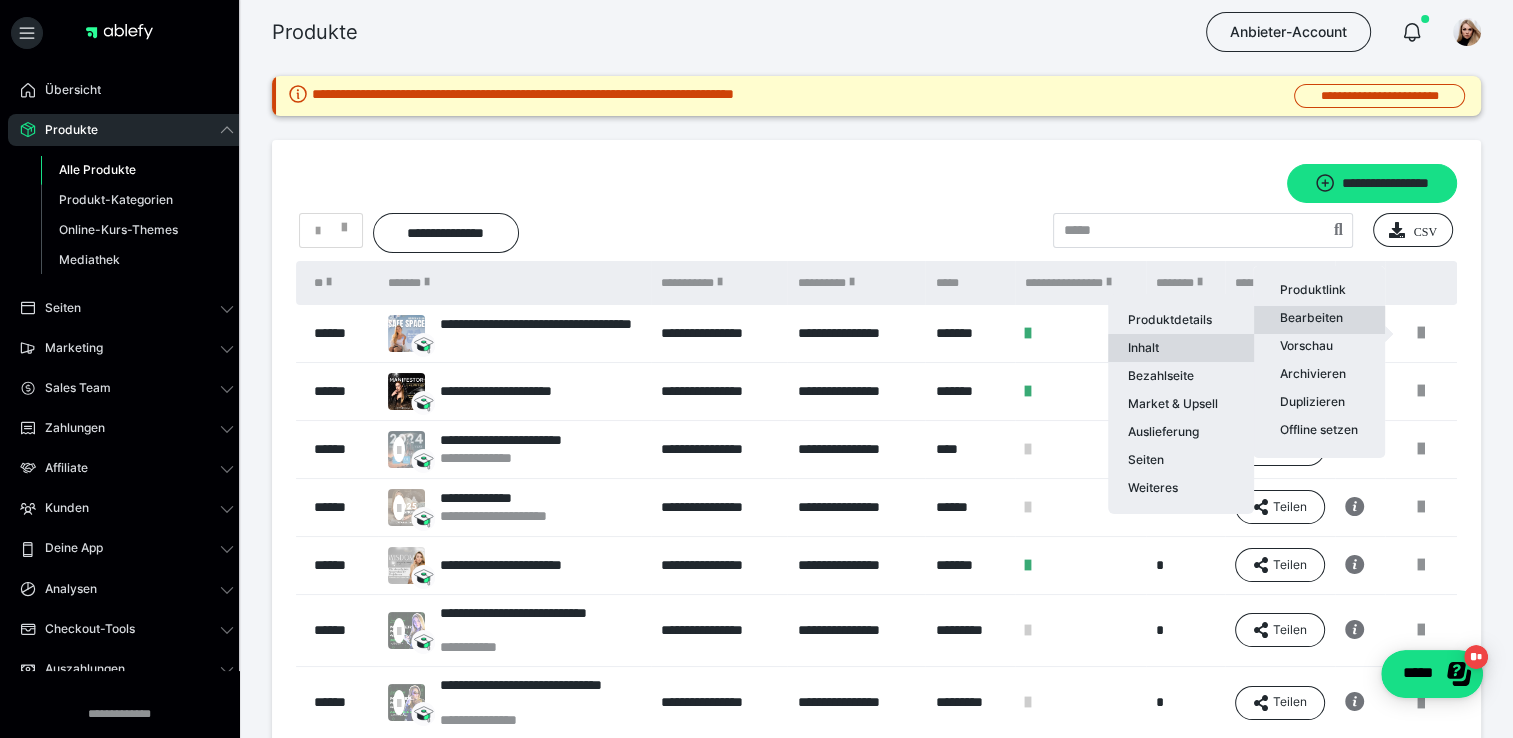 click on "Inhalt" at bounding box center (1181, 348) 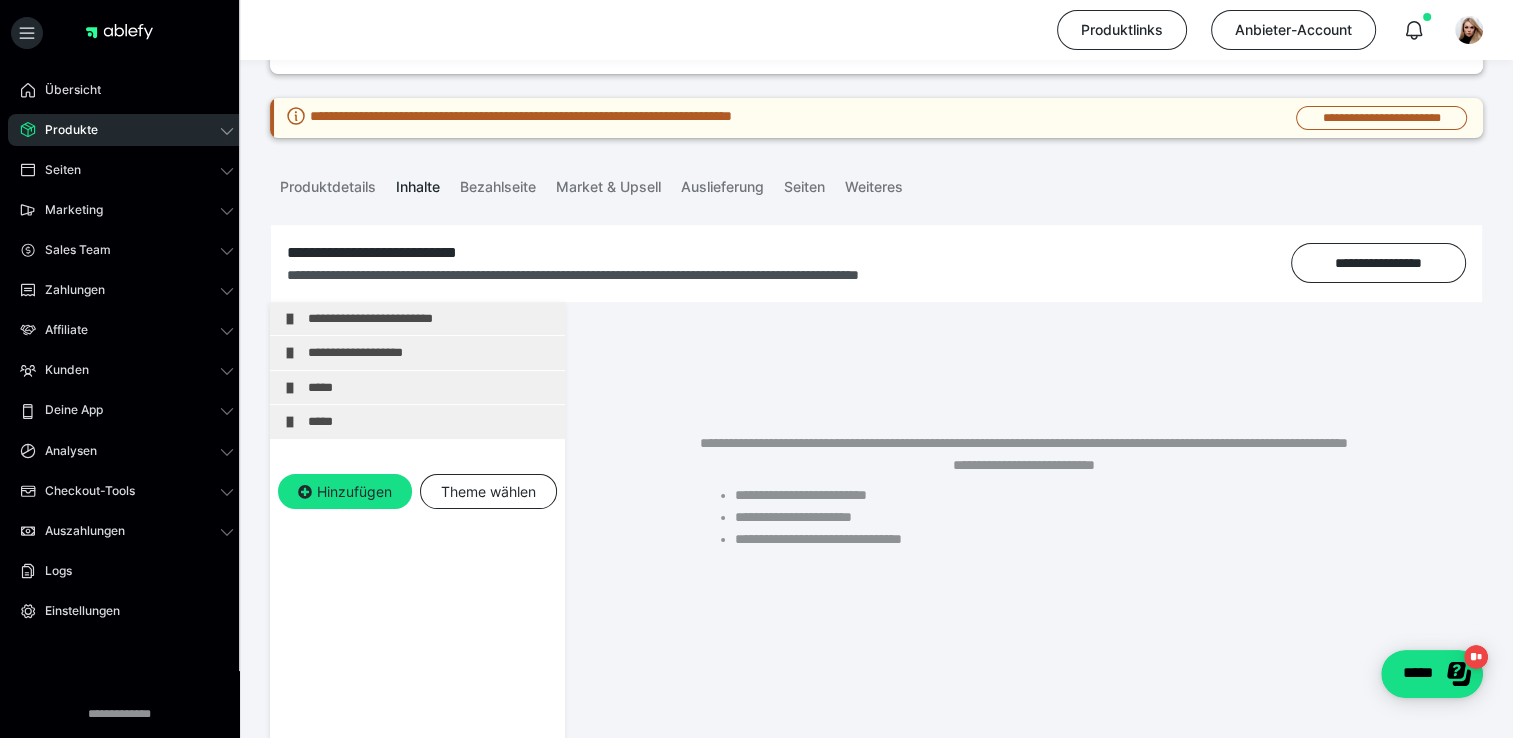 scroll, scrollTop: 200, scrollLeft: 0, axis: vertical 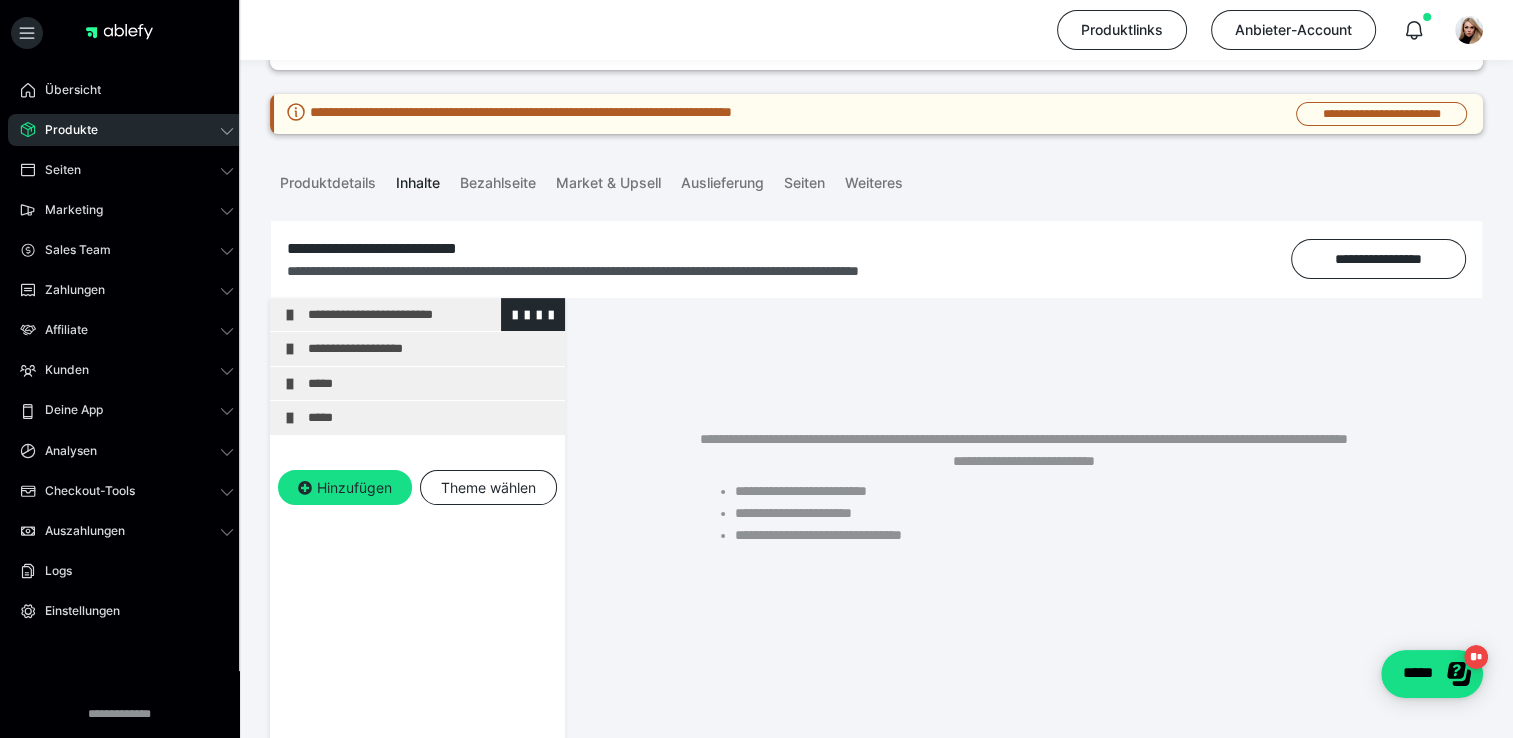 click on "**********" at bounding box center [431, 315] 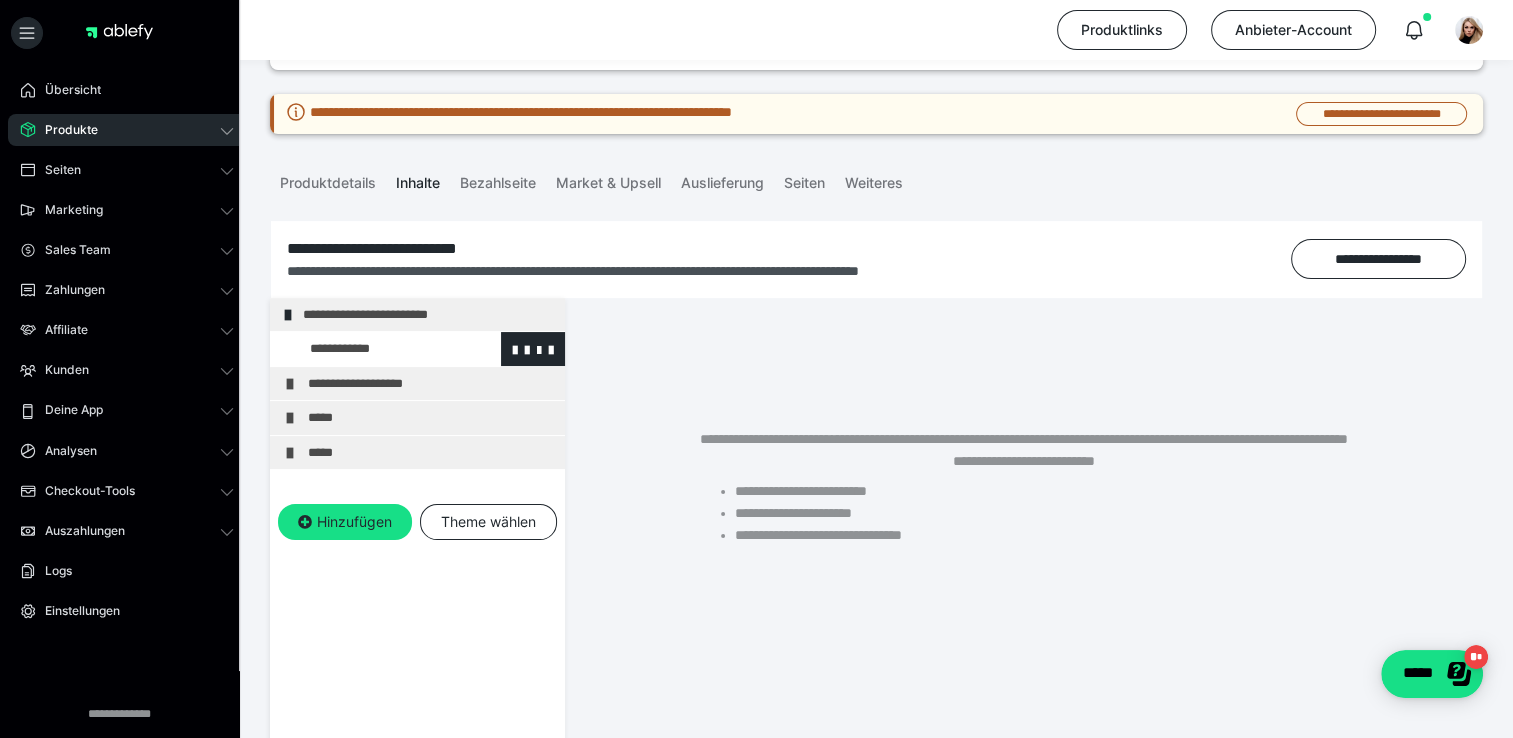 click at bounding box center [375, 349] 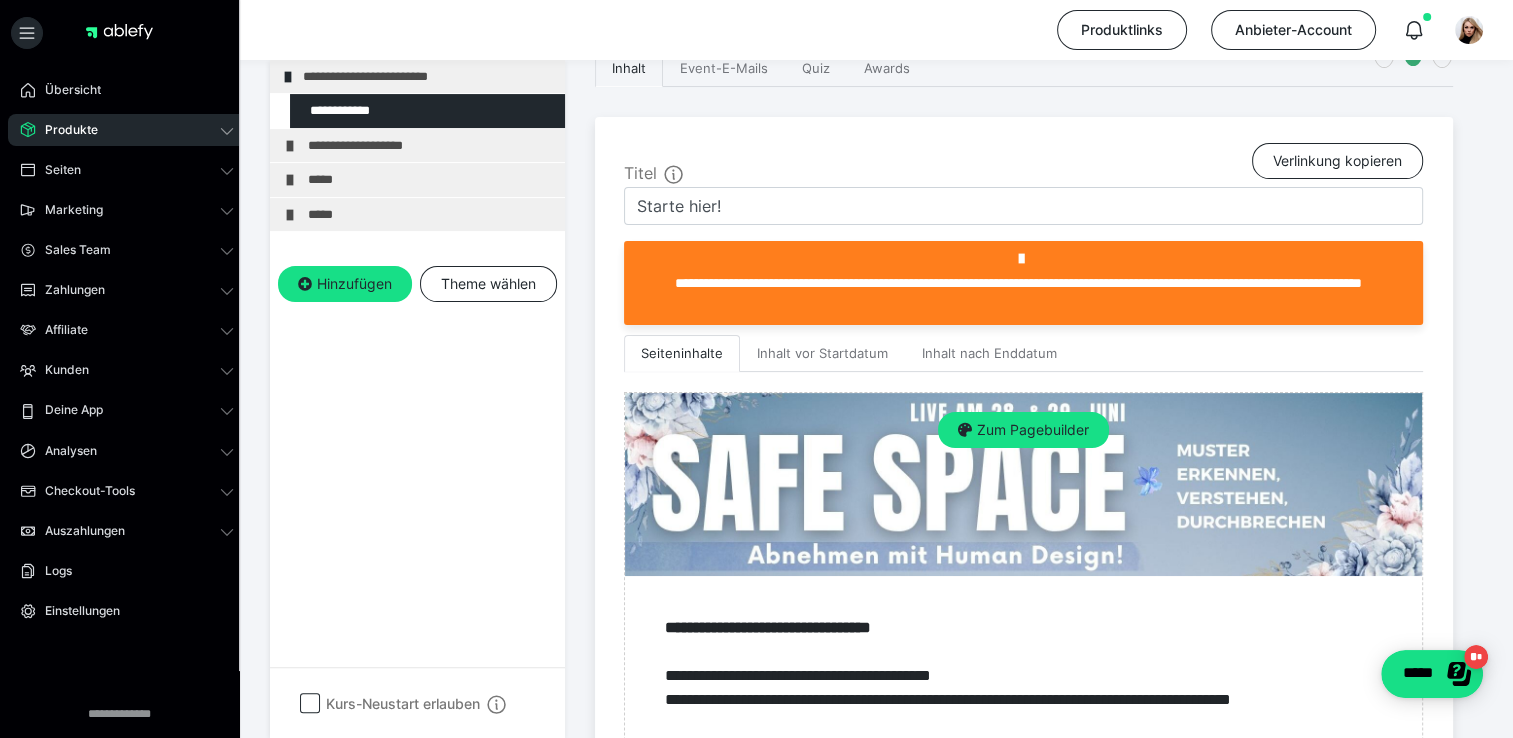 scroll, scrollTop: 400, scrollLeft: 0, axis: vertical 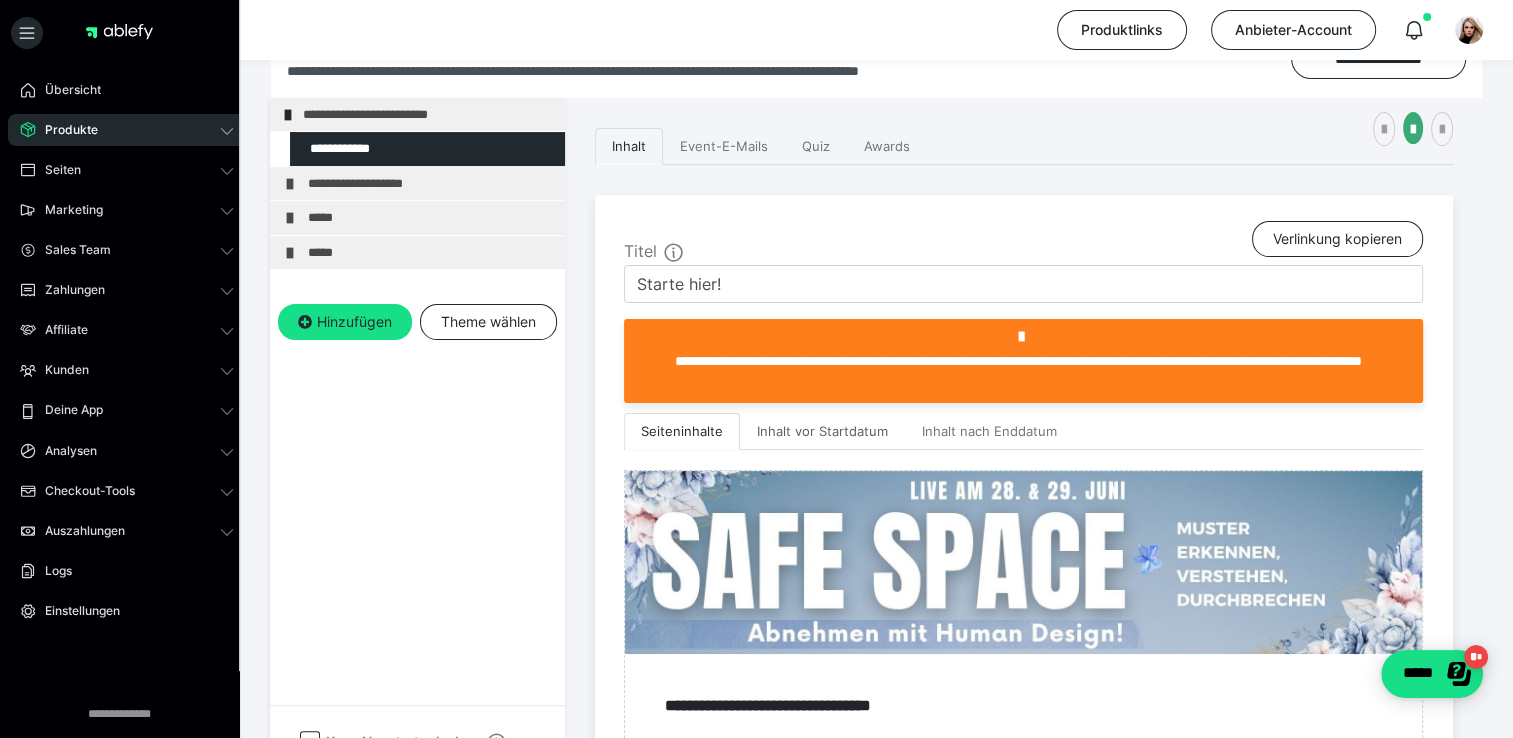 click on "Inhalt vor Startdatum" at bounding box center (822, 432) 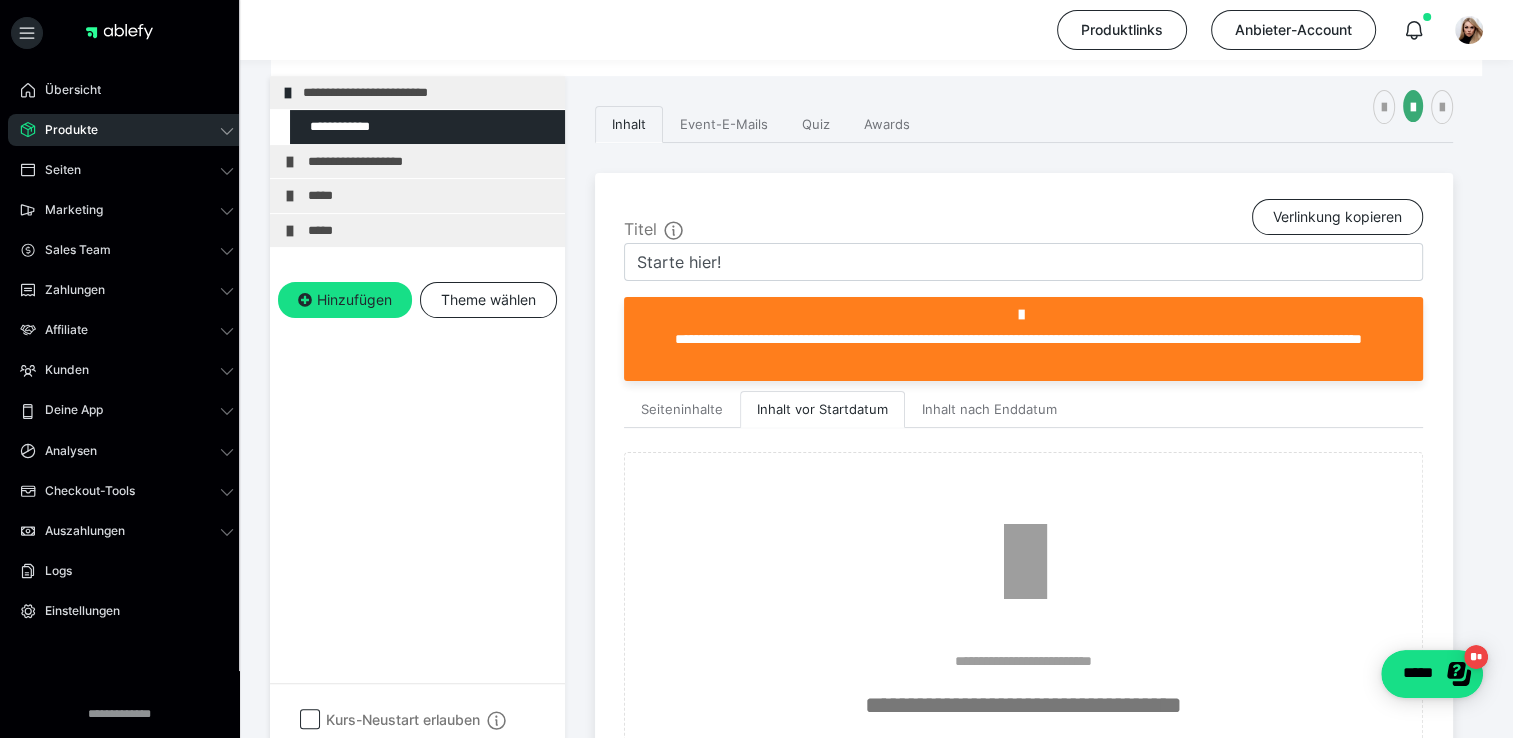 scroll, scrollTop: 424, scrollLeft: 0, axis: vertical 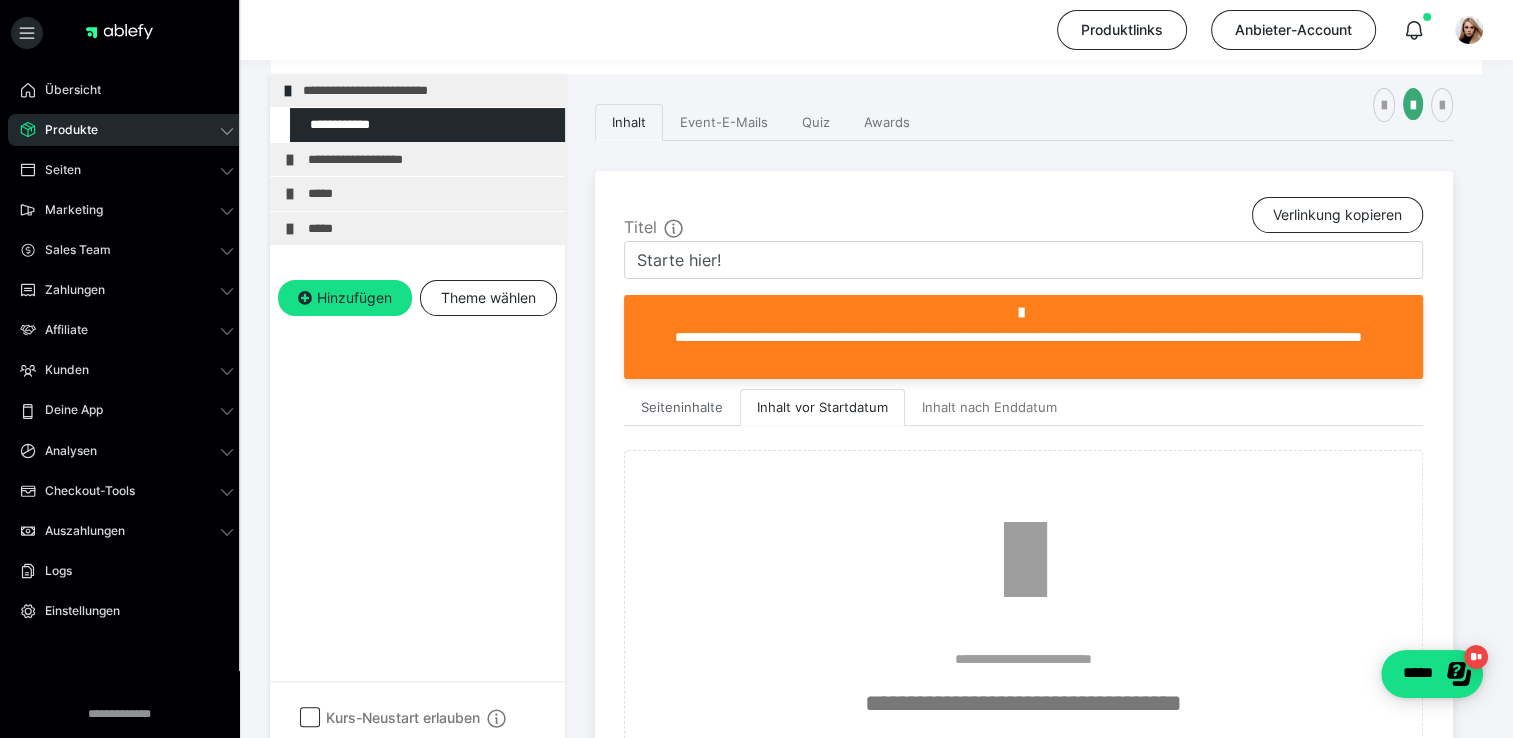 click on "Seiteninhalte" at bounding box center [682, 408] 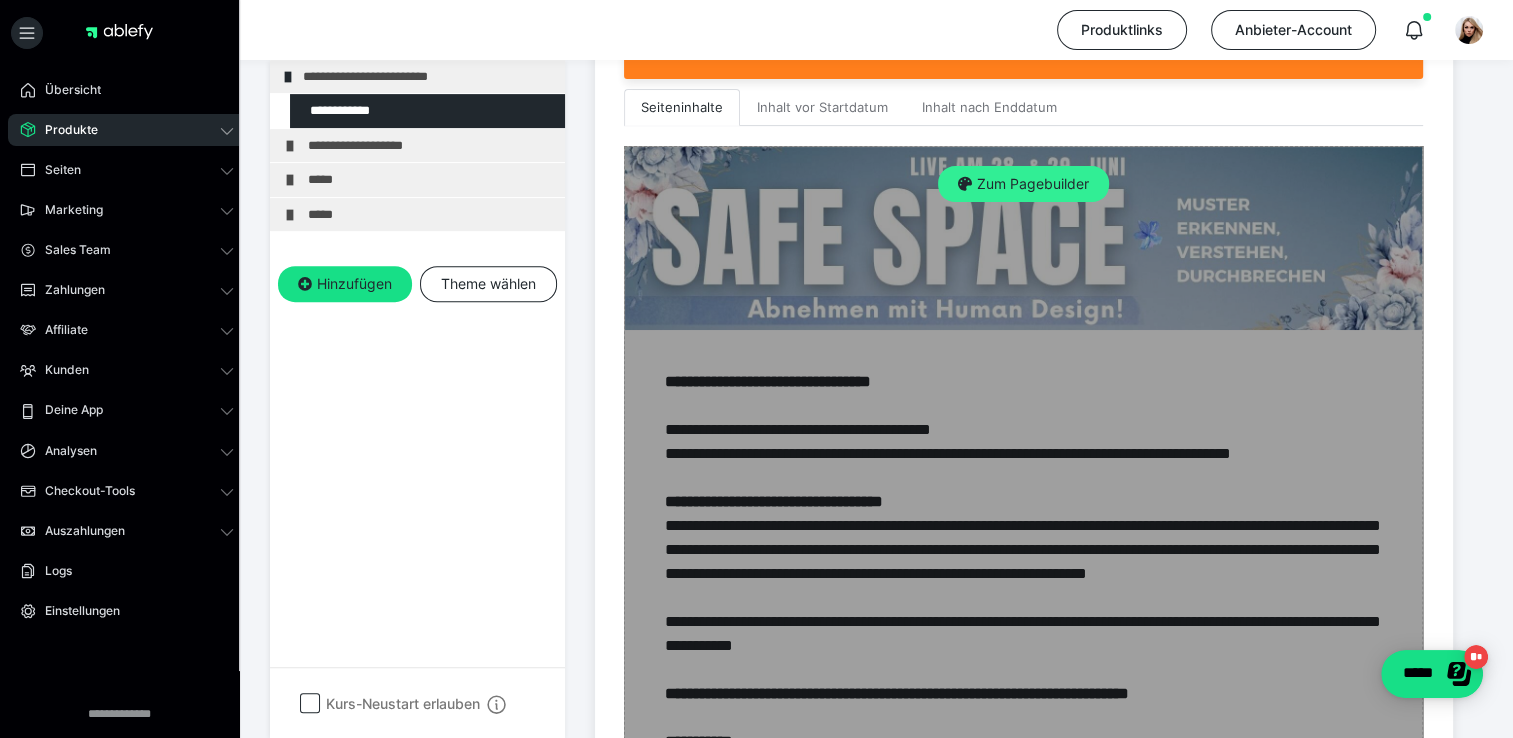 click on "Zum Pagebuilder" at bounding box center [1023, 184] 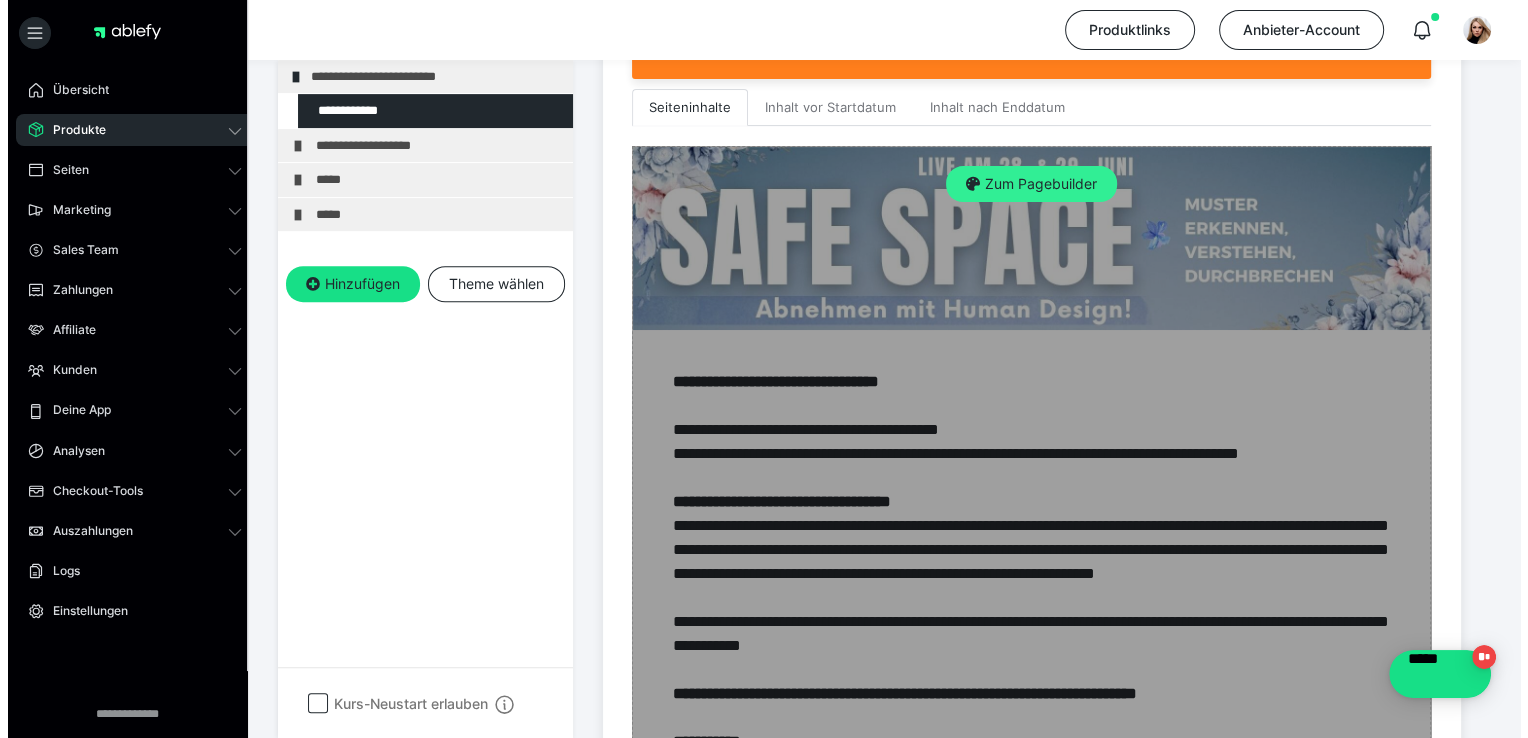 scroll, scrollTop: 437, scrollLeft: 0, axis: vertical 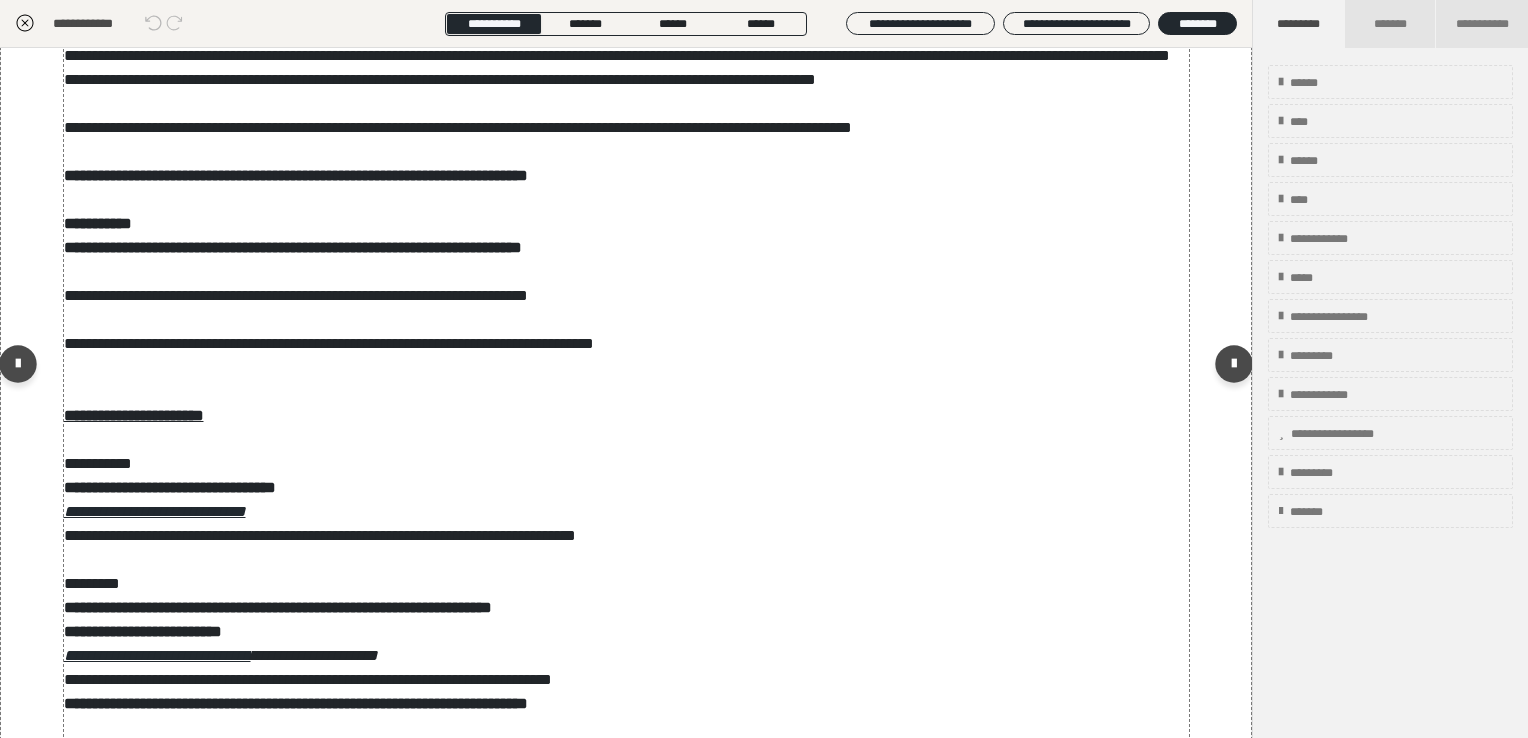 click on "**********" at bounding box center [626, 368] 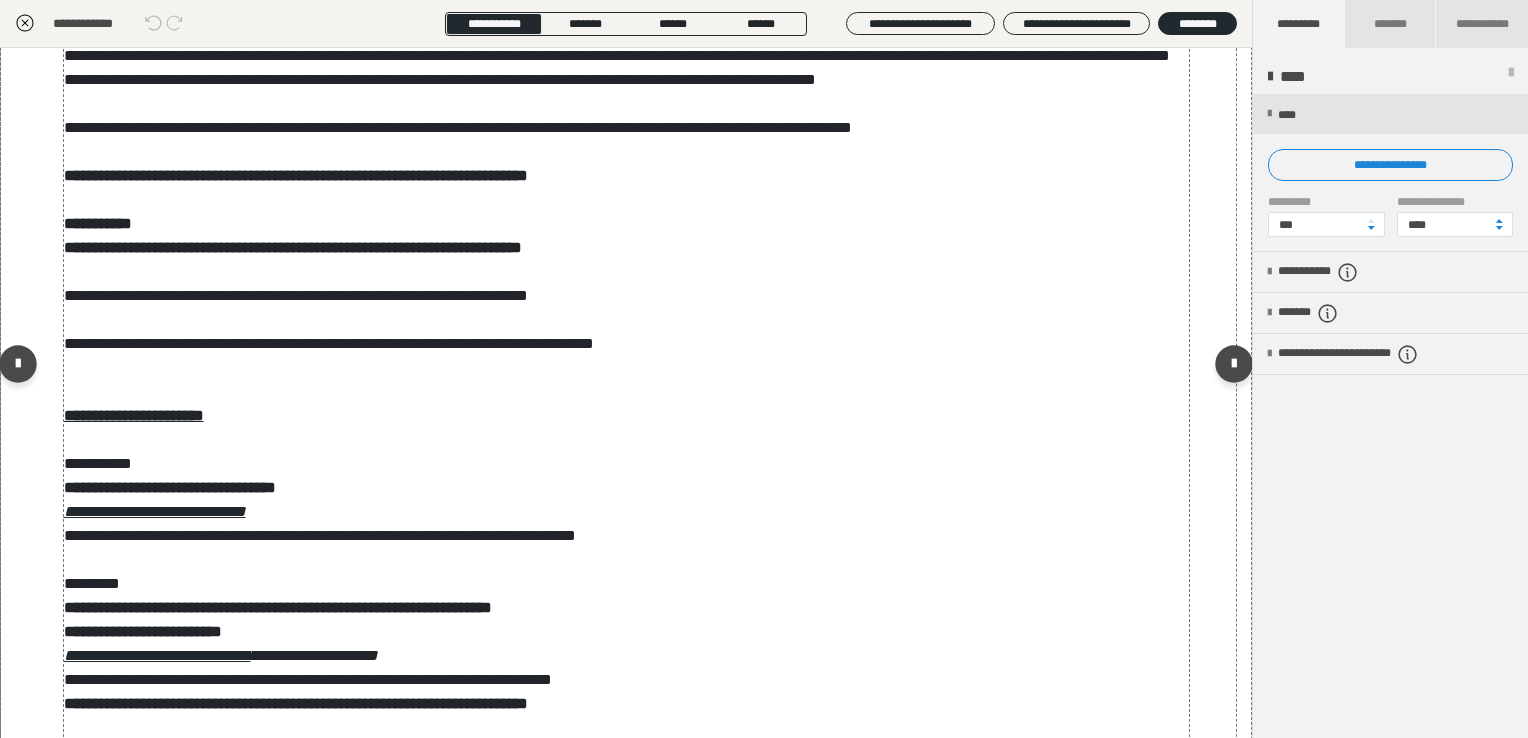 click on "**********" at bounding box center (626, 368) 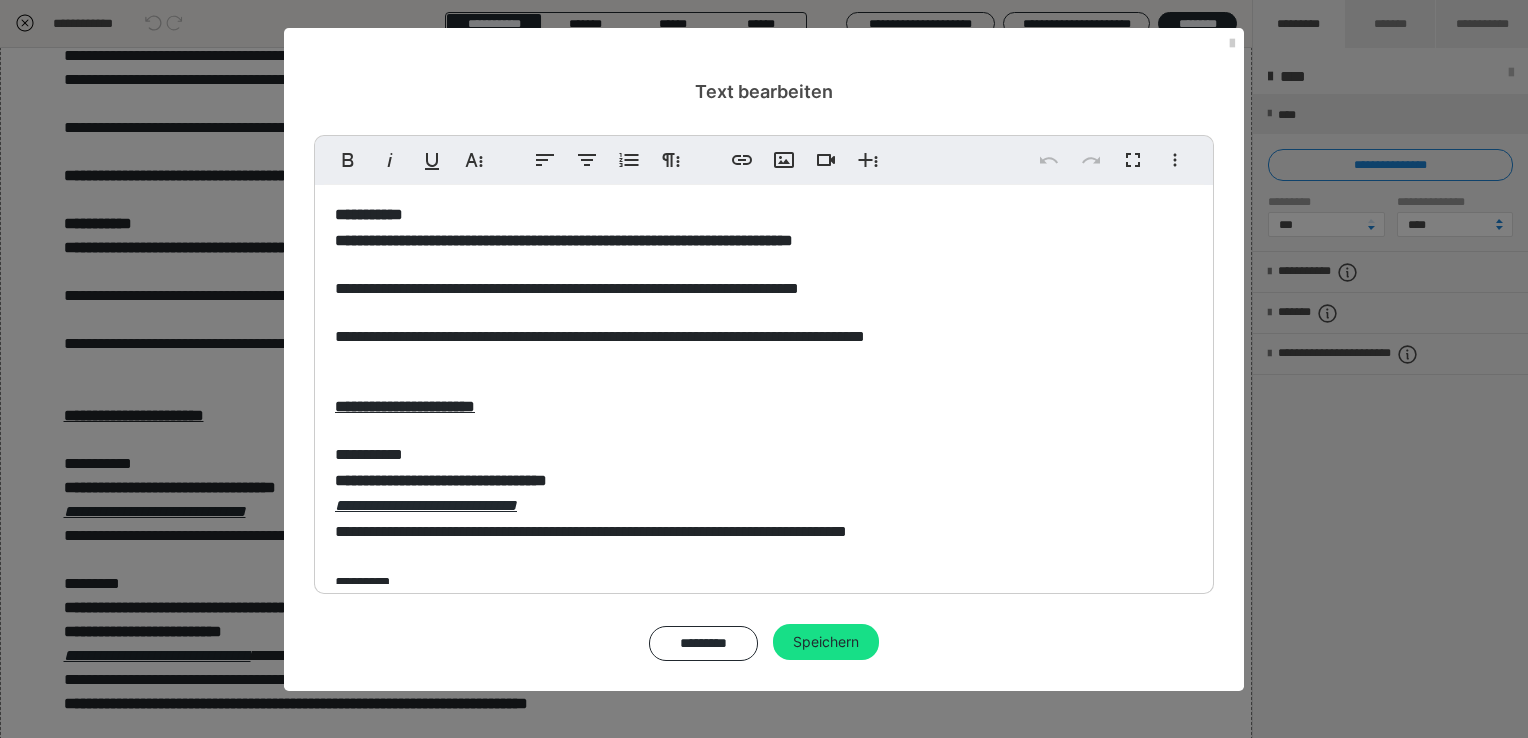 scroll, scrollTop: 300, scrollLeft: 0, axis: vertical 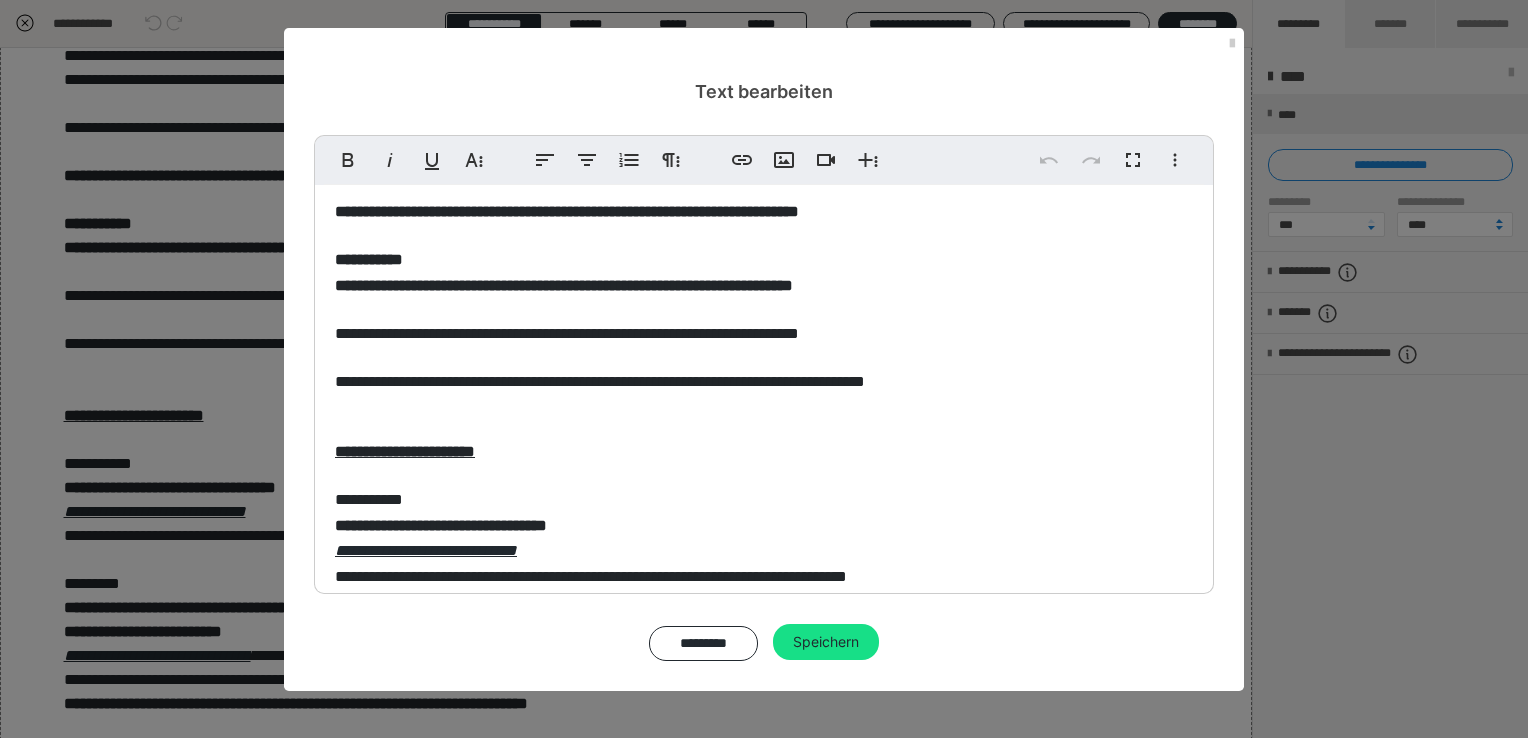 click on "**********" at bounding box center [764, 396] 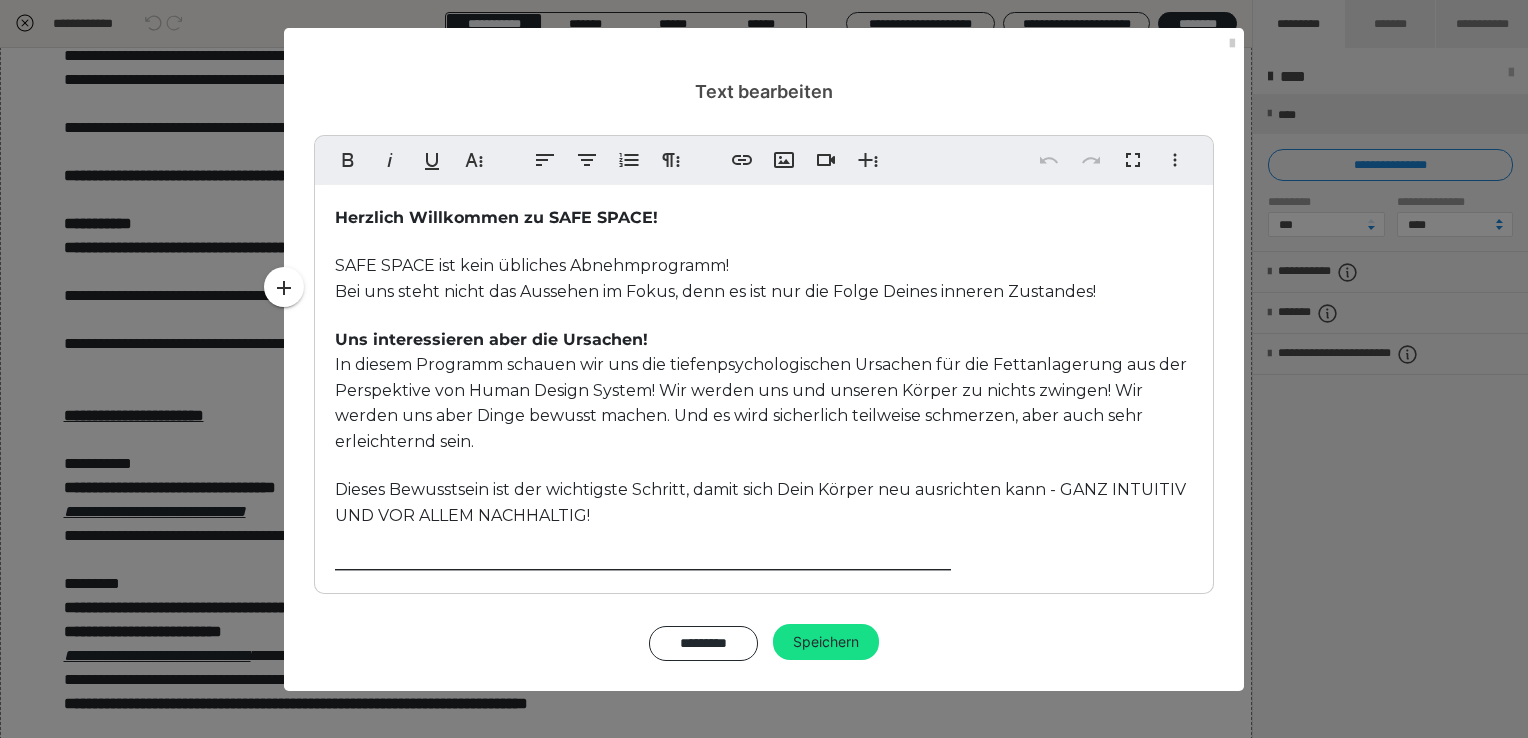 scroll, scrollTop: 300, scrollLeft: 0, axis: vertical 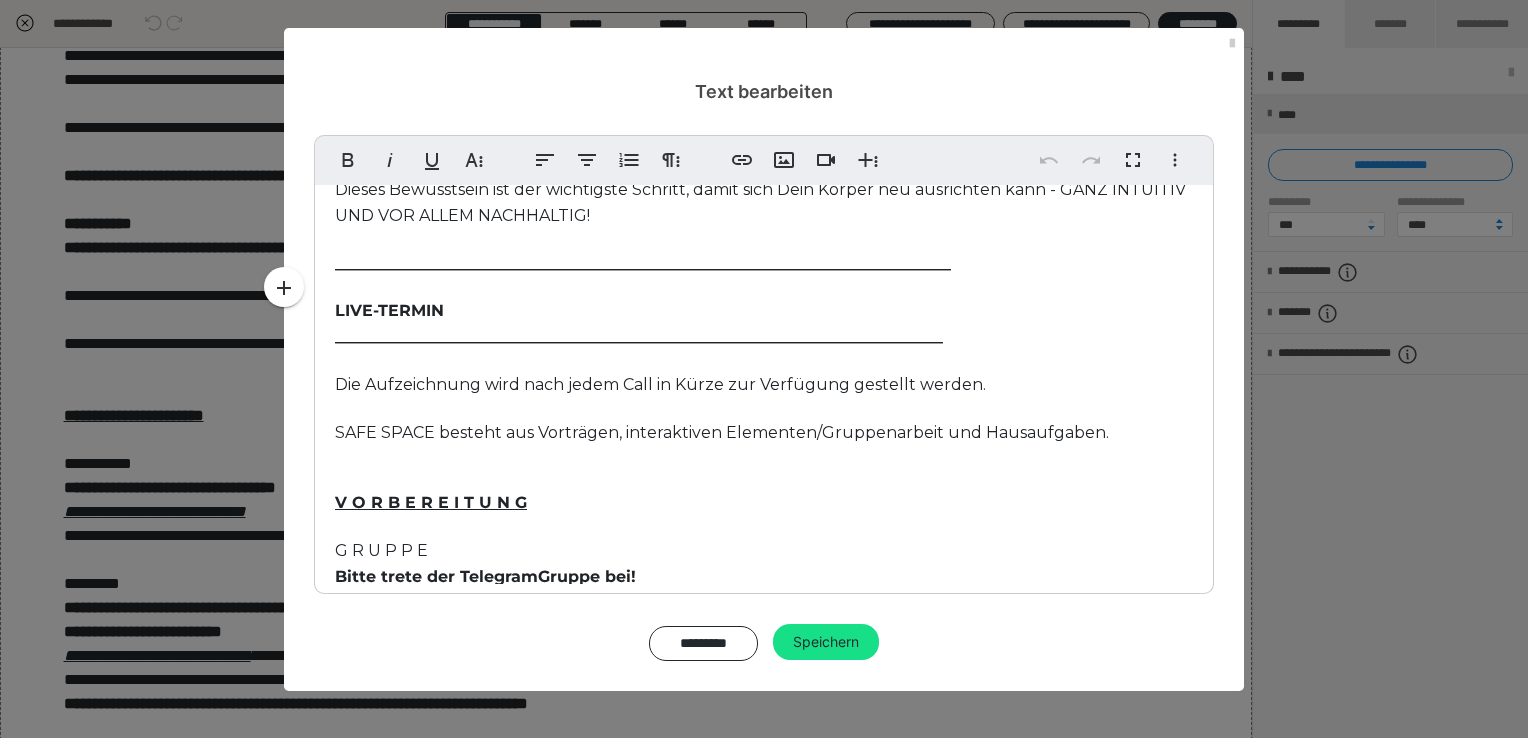 click on "Herzlich Willkommen zu SAFE SPACE! SAFE SPACE ist kein übliches Abnehmprogramm! Bei uns steht nicht das Aussehen im Fokus, denn es ist nur die Folge Deines inneren Zustandes! Uns interessieren aber die Ursachen! In diesem Programm schauen wir uns die tiefenpsychologischen Ursachen für die Fettanlagerung aus der Perspektive von Human Design System! Wir werden uns und unseren Körper zu nichts zwingen! Wir werden uns aber Dinge bewusst machen. Und es wird sicherlich teilweise schmerzen, aber auch sehr erleichternd sein.  Dieses Bewusstsein ist der wichtigste Schritt, damit sich Dein Körper neu ausrichten kann - GANZ INTUITIV UND VOR ALLEM NACHHALTIG! _____________________________________________________________________________ LIVE-TERMIN ____________________________________________________________________________ Die Aufzeichnung wird nach jedem Call in Kürze zur Verfügung gestellt werden. SAFE SPACE besteht aus Vorträgen, interaktiven Elementen/Gruppenarbeit und Hausaufgaben. V O R B E R E I T U N G" at bounding box center [764, 421] 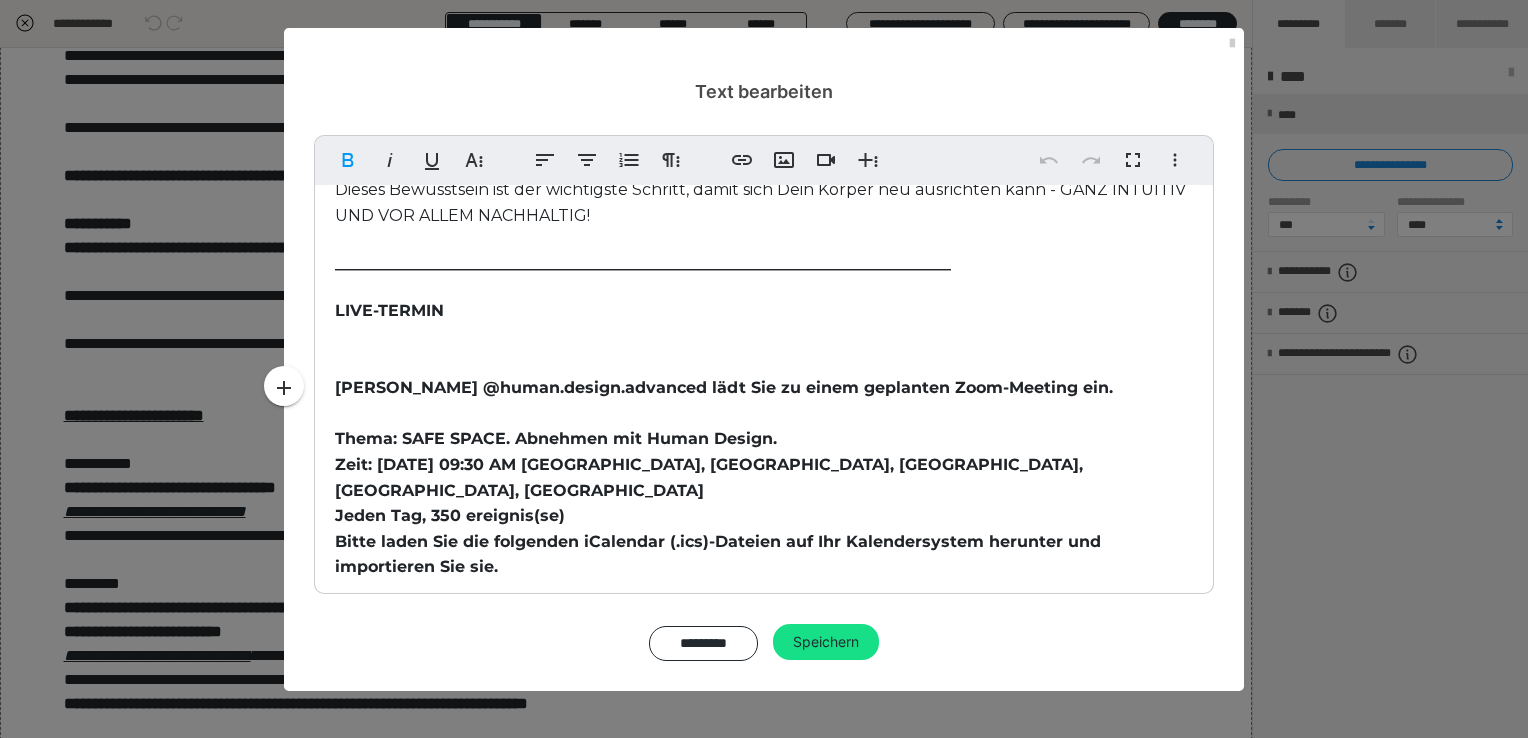 scroll, scrollTop: 28757, scrollLeft: 0, axis: vertical 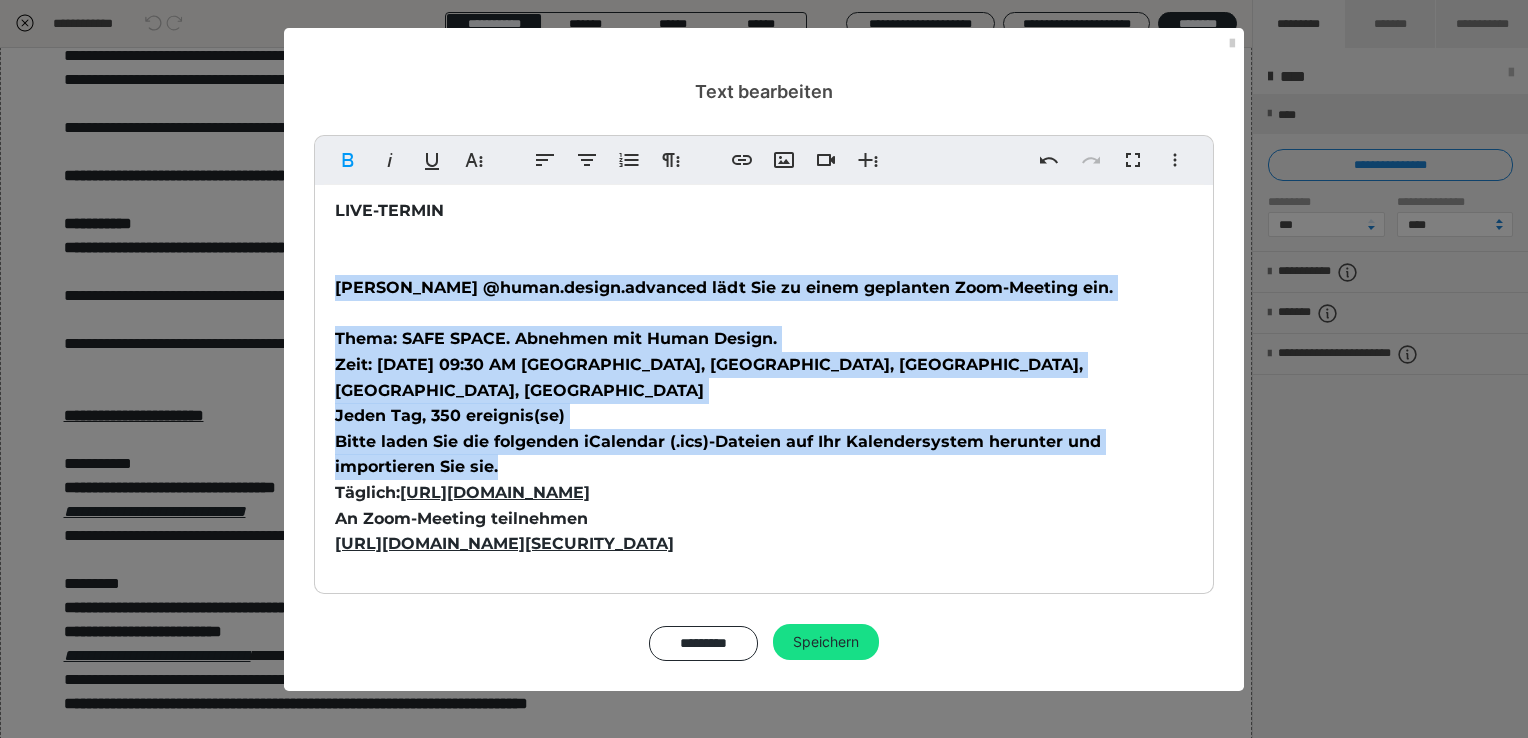 drag, startPoint x: 512, startPoint y: 443, endPoint x: 323, endPoint y: 292, distance: 241.91321 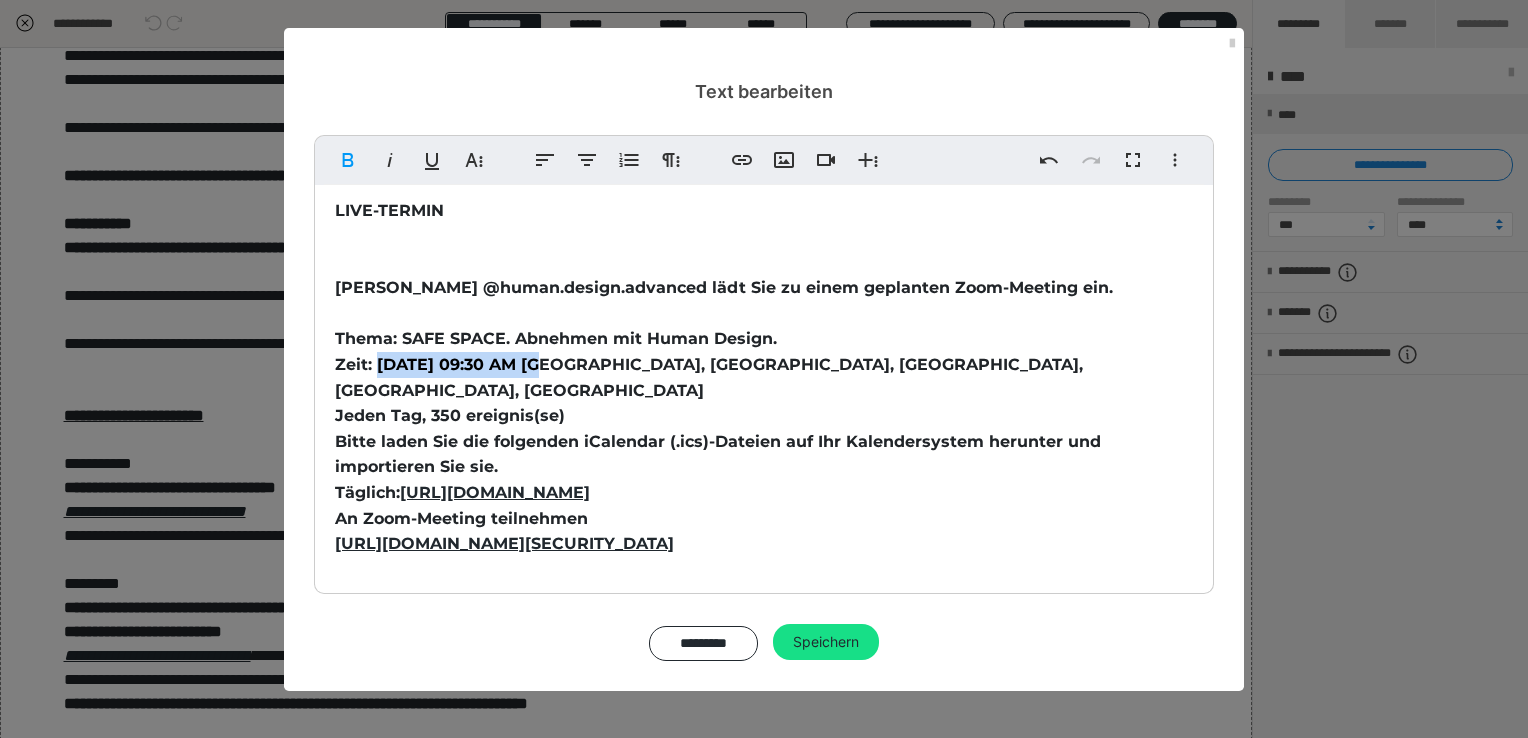 drag, startPoint x: 521, startPoint y: 365, endPoint x: 375, endPoint y: 365, distance: 146 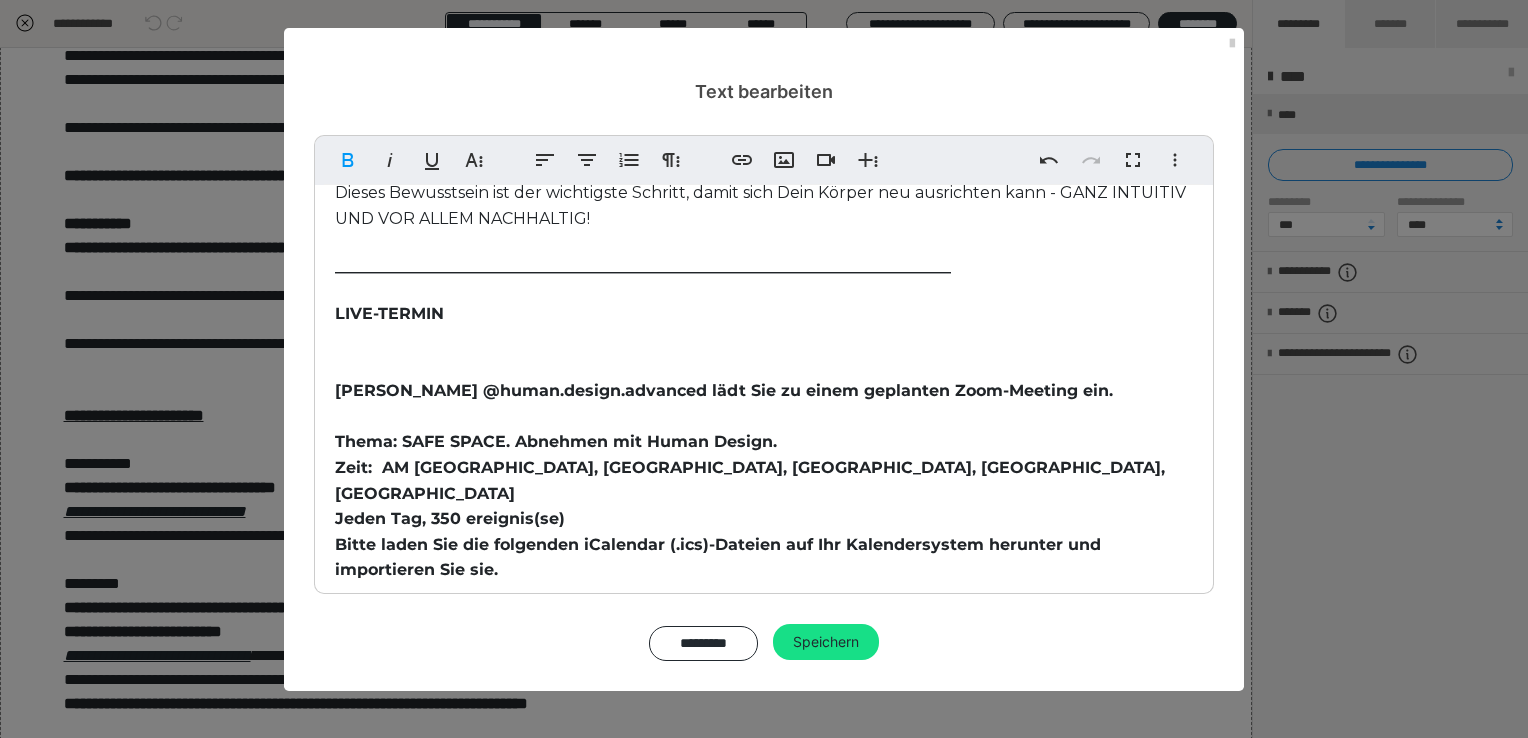 scroll, scrollTop: 100, scrollLeft: 0, axis: vertical 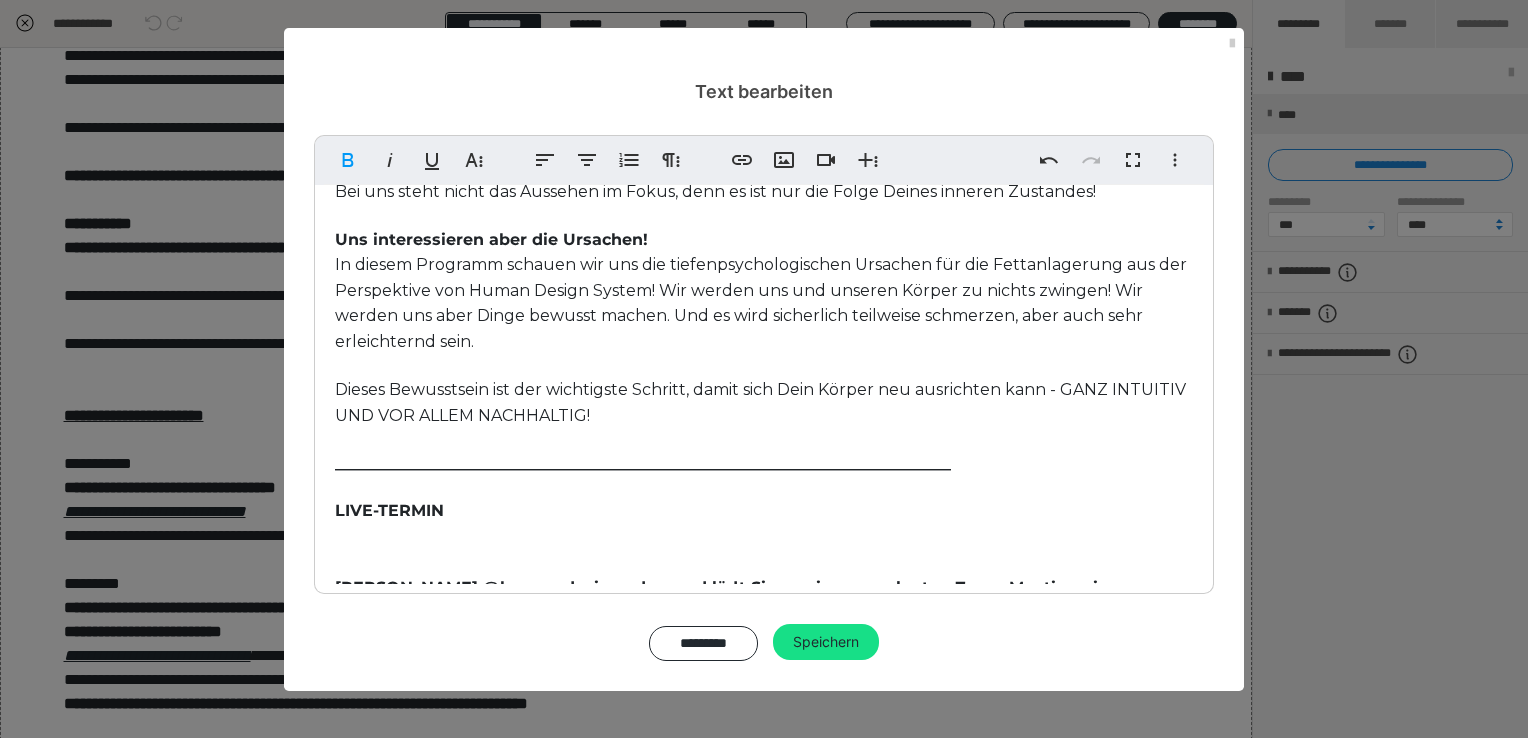 click on "Herzlich Willkommen zu SAFE SPACE! SAFE SPACE ist kein übliches Abnehmprogramm! Bei uns steht nicht das Aussehen im Fokus, denn es ist nur die Folge Deines inneren Zustandes! Uns interessieren aber die Ursachen! In diesem Programm schauen wir uns die tiefenpsychologischen Ursachen für die Fettanlagerung aus der Perspektive von Human Design System! Wir werden uns und unseren Körper zu nichts zwingen! Wir werden uns aber Dinge bewusst machen. Und es wird sicherlich teilweise schmerzen, aber auch sehr erleichternd sein.  Dieses Bewusstsein ist der wichtigste Schritt, damit sich Dein Körper neu ausrichten kann - GANZ INTUITIV UND VOR ALLEM NACHHALTIG! _____________________________________________________________________________ LIVE-[PERSON_NAME] @human.design.advanced lädt Sie zu einem geplanten Zoom-Meeting ein. Thema: SAFE SPACE. Abnehmen mit Human Design. Zeit:  AM [GEOGRAPHIC_DATA], [GEOGRAPHIC_DATA], [GEOGRAPHIC_DATA], [GEOGRAPHIC_DATA], [GEOGRAPHIC_DATA]         Jeden Tag, 350 ereignis(se) Täglich:  An Zoom-Meeting teilnehmen Kenncode: SPACE" at bounding box center (764, 1260) 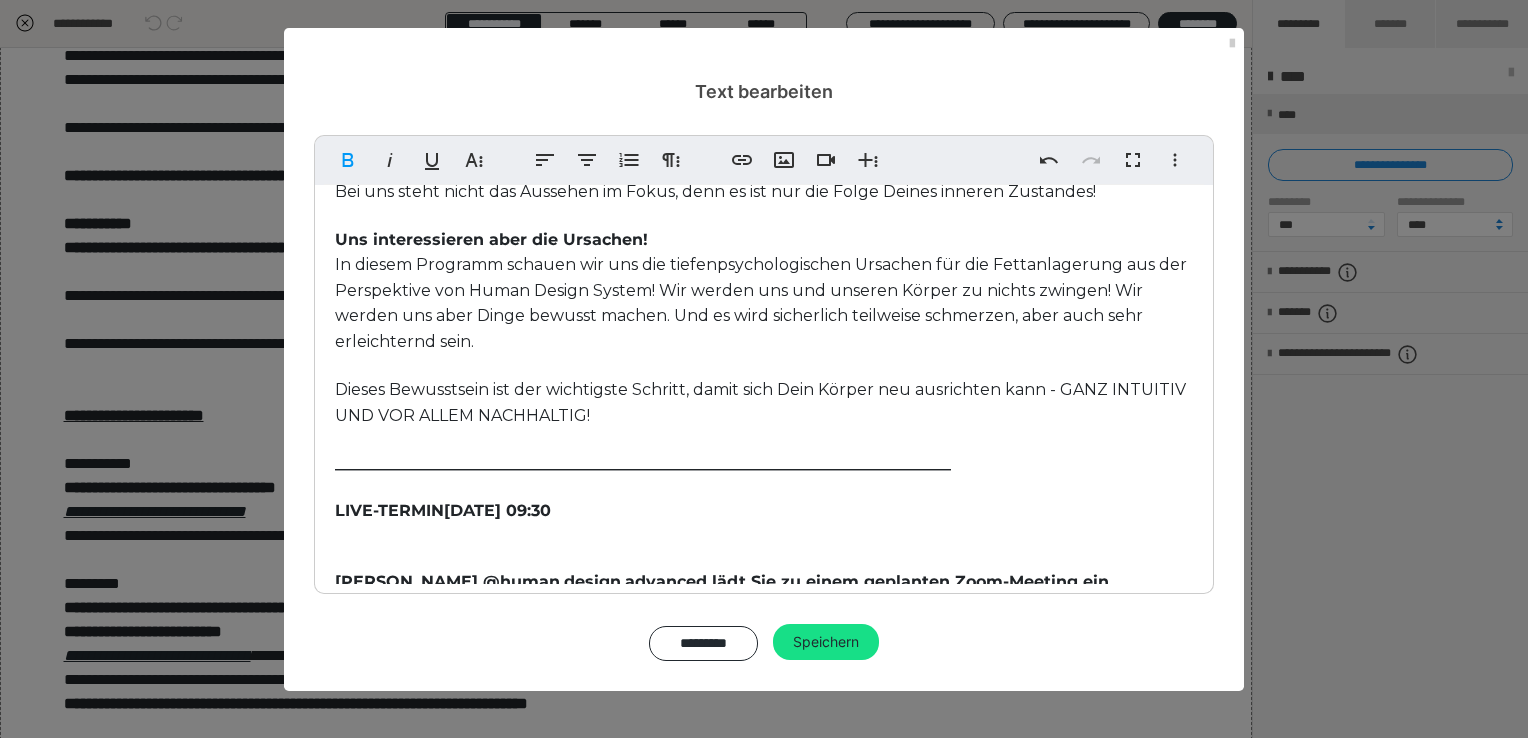 click on "LIVE-TERMIN  [DATE] 09:30" at bounding box center [443, 510] 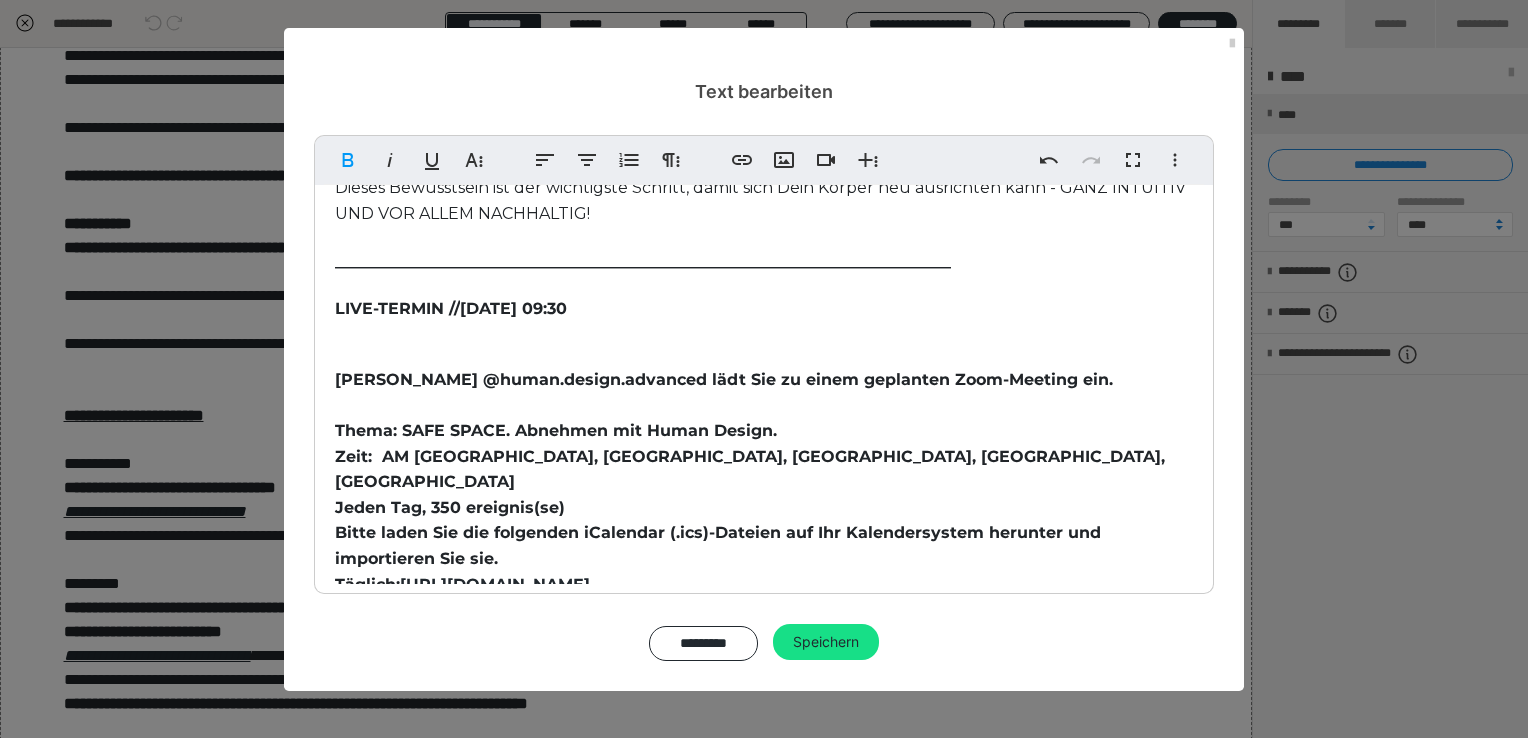 scroll, scrollTop: 300, scrollLeft: 0, axis: vertical 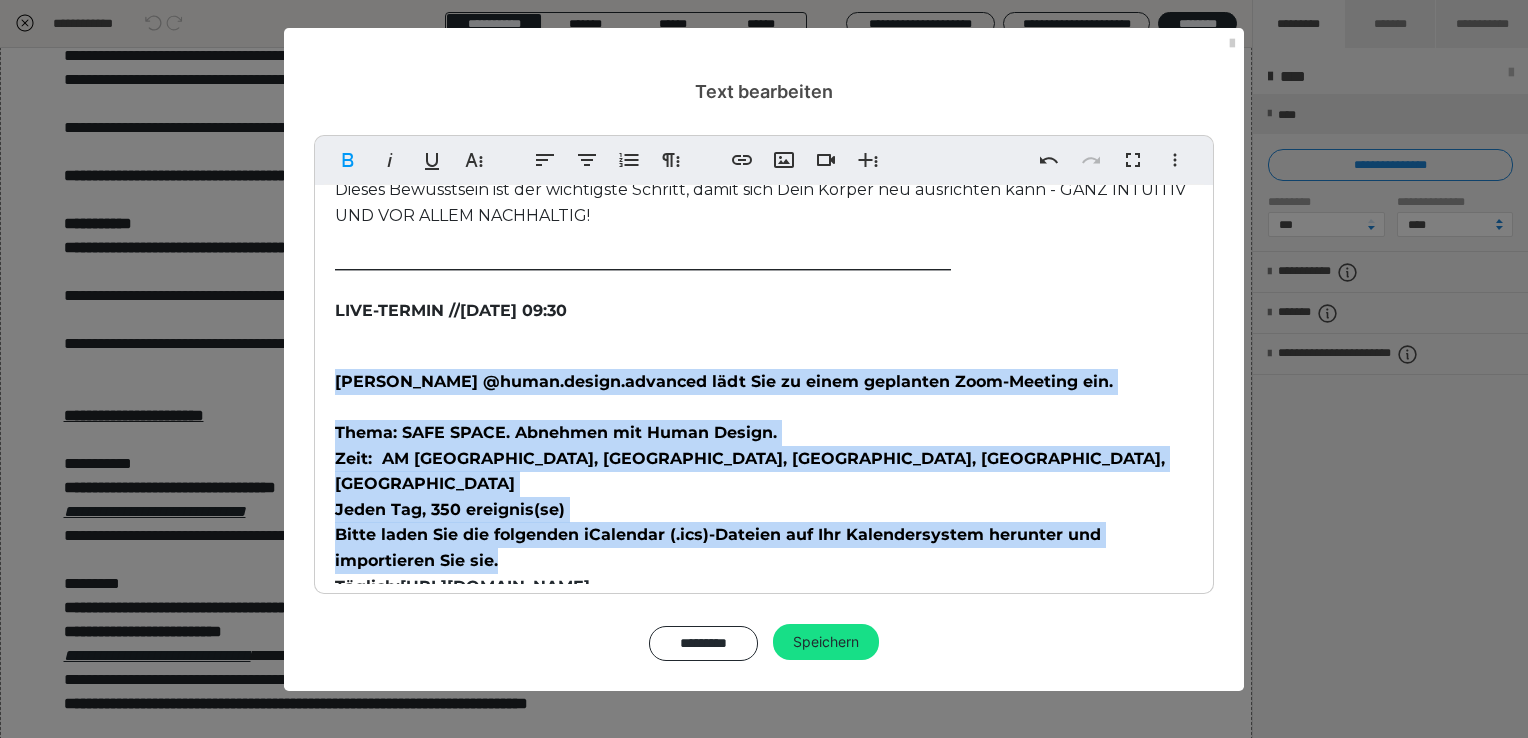drag, startPoint x: 506, startPoint y: 530, endPoint x: 331, endPoint y: 386, distance: 226.62965 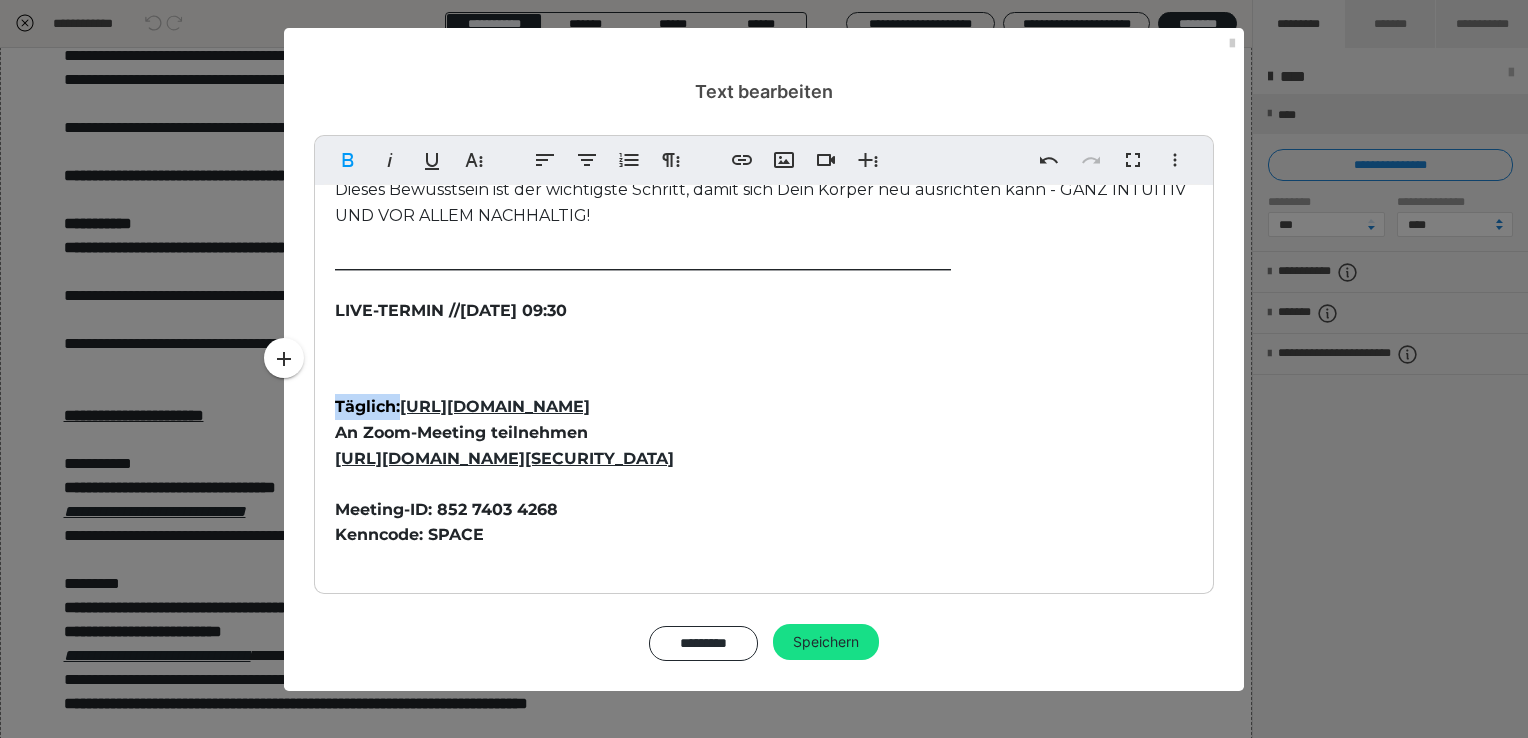 drag, startPoint x: 398, startPoint y: 409, endPoint x: 327, endPoint y: 394, distance: 72.56721 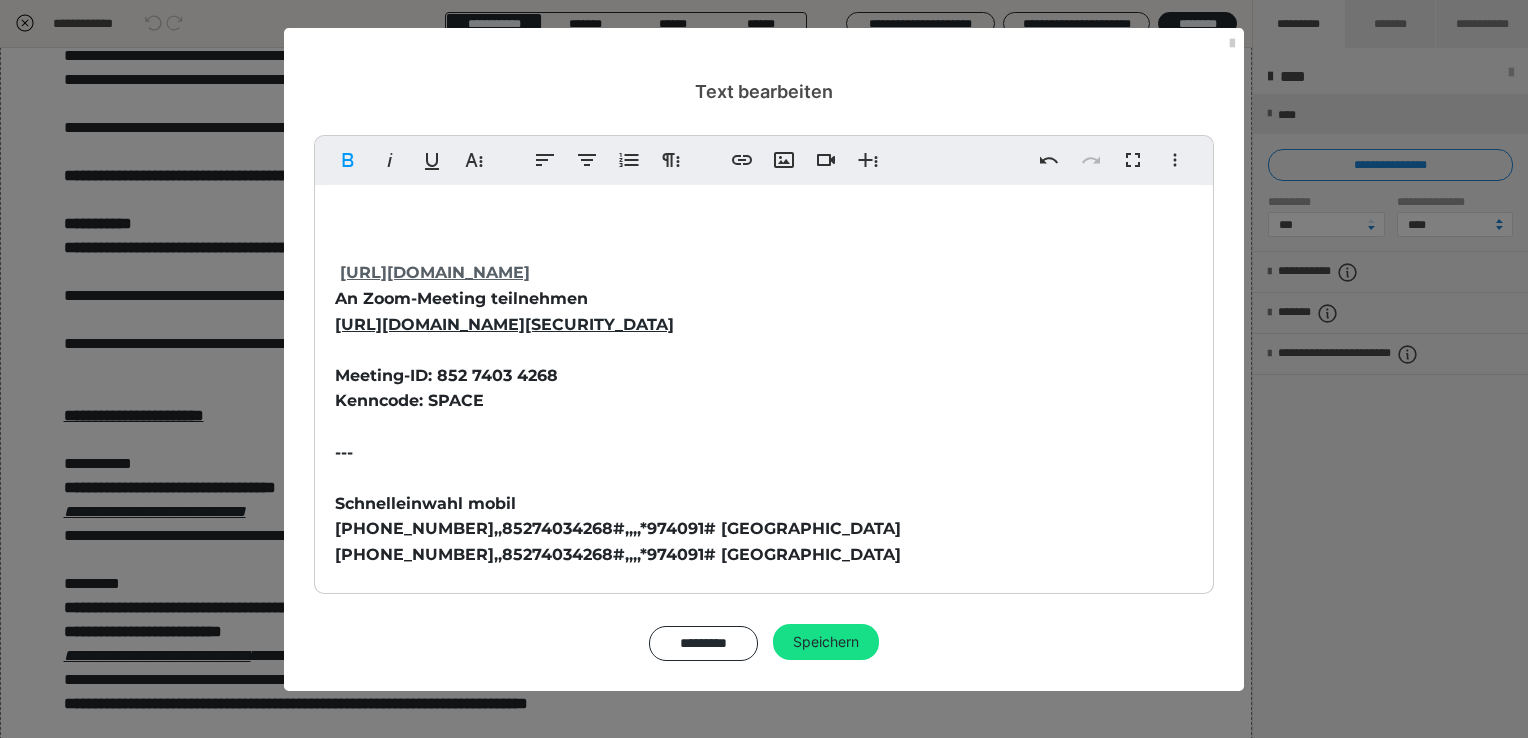 scroll, scrollTop: 400, scrollLeft: 0, axis: vertical 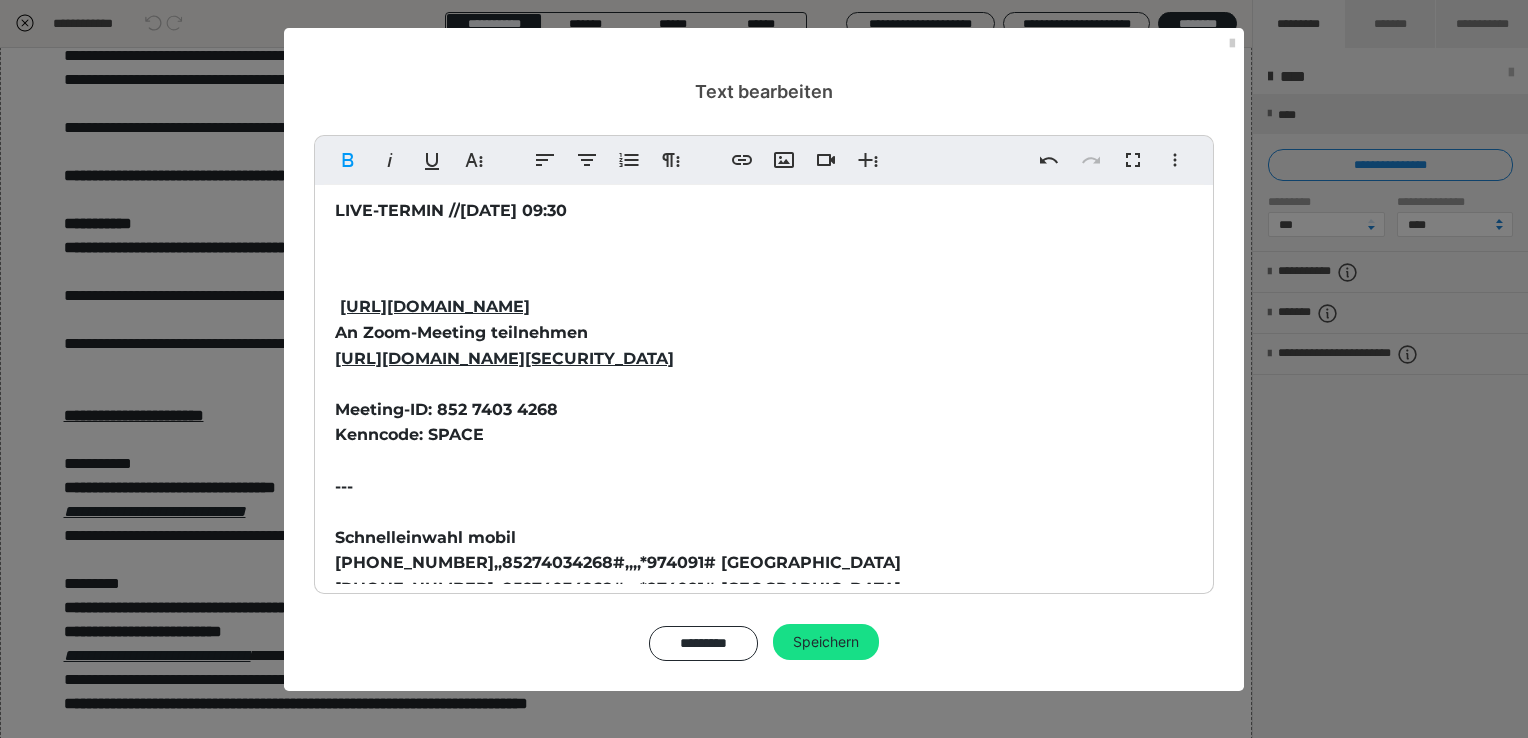drag, startPoint x: 1176, startPoint y: 383, endPoint x: 530, endPoint y: 262, distance: 657.2344 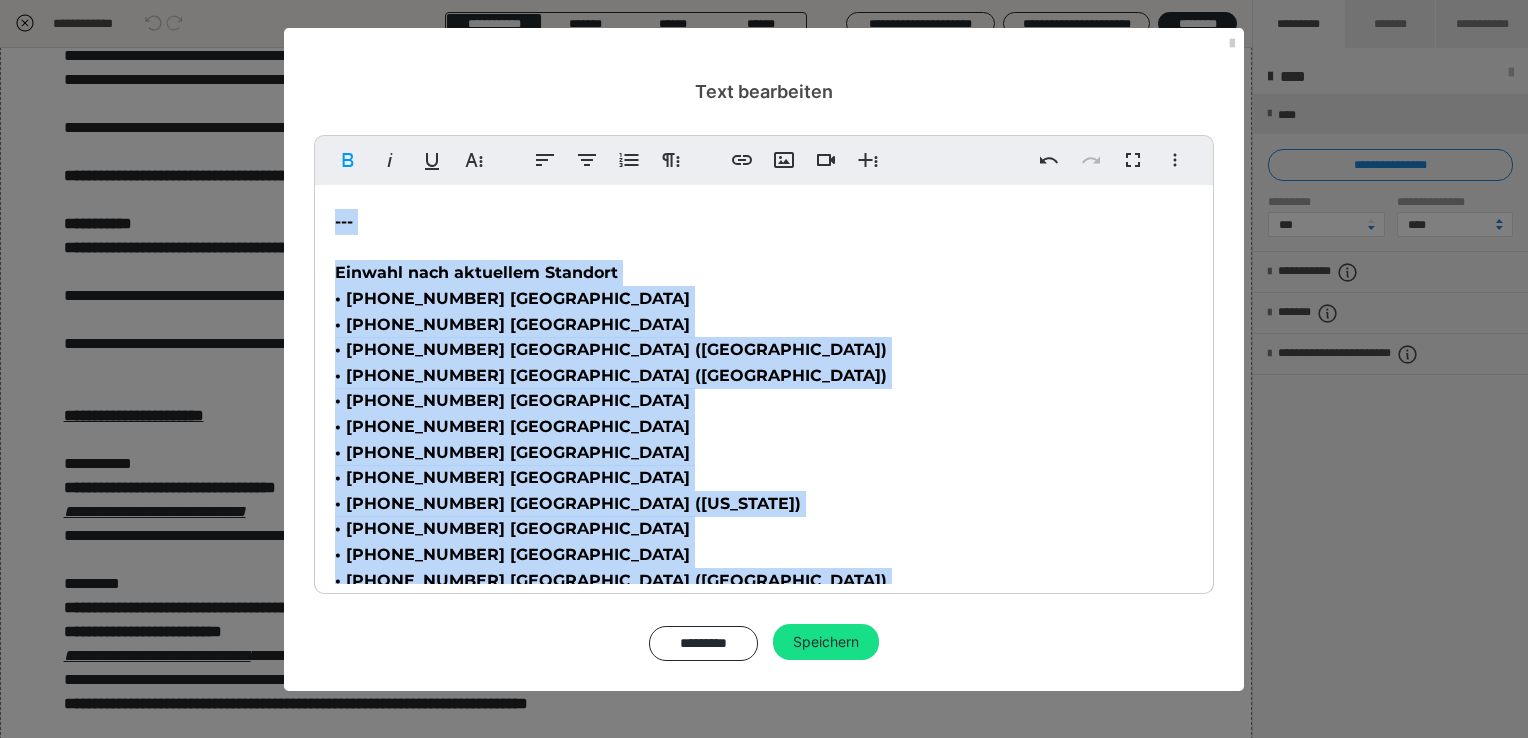 scroll, scrollTop: 808, scrollLeft: 0, axis: vertical 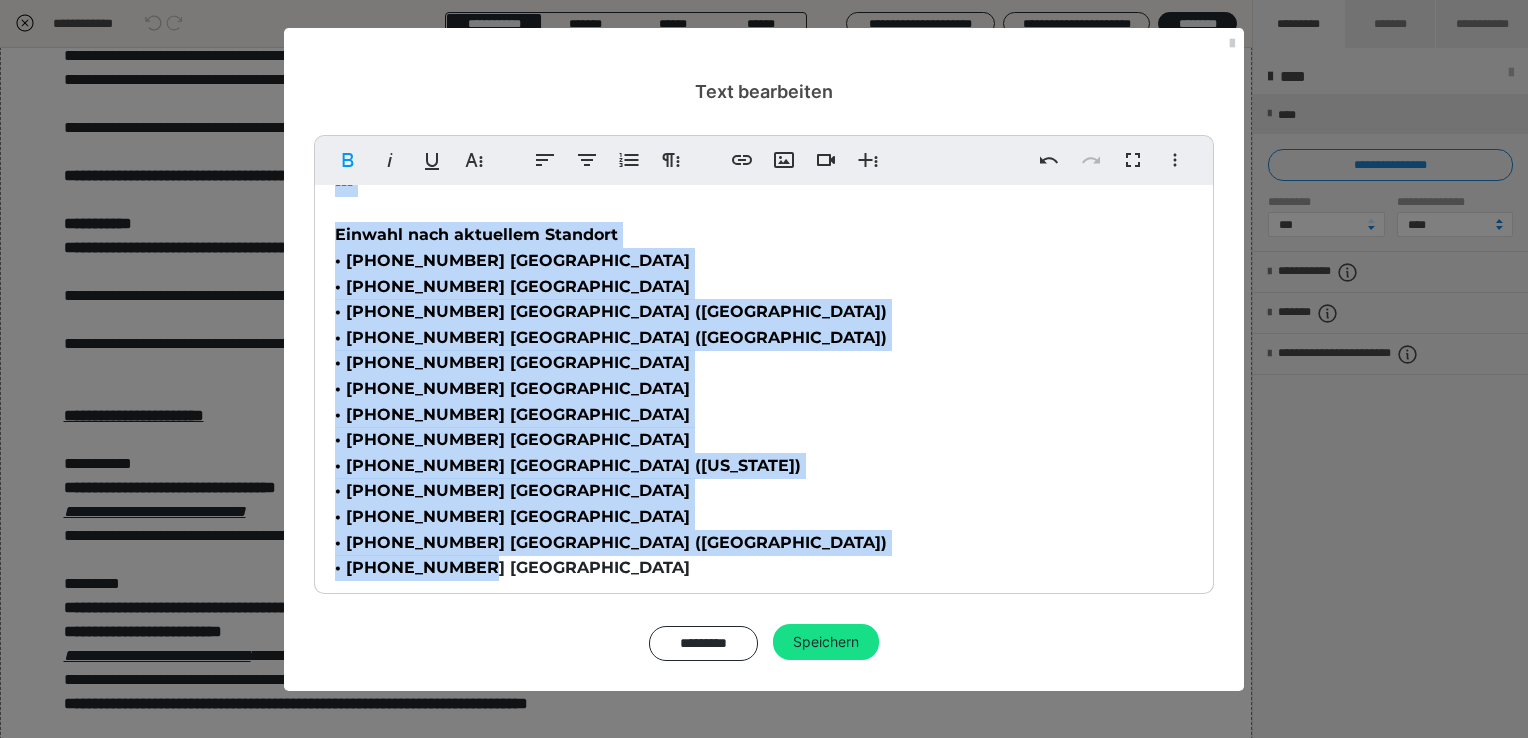 drag, startPoint x: 334, startPoint y: 422, endPoint x: 763, endPoint y: 558, distance: 450.0411 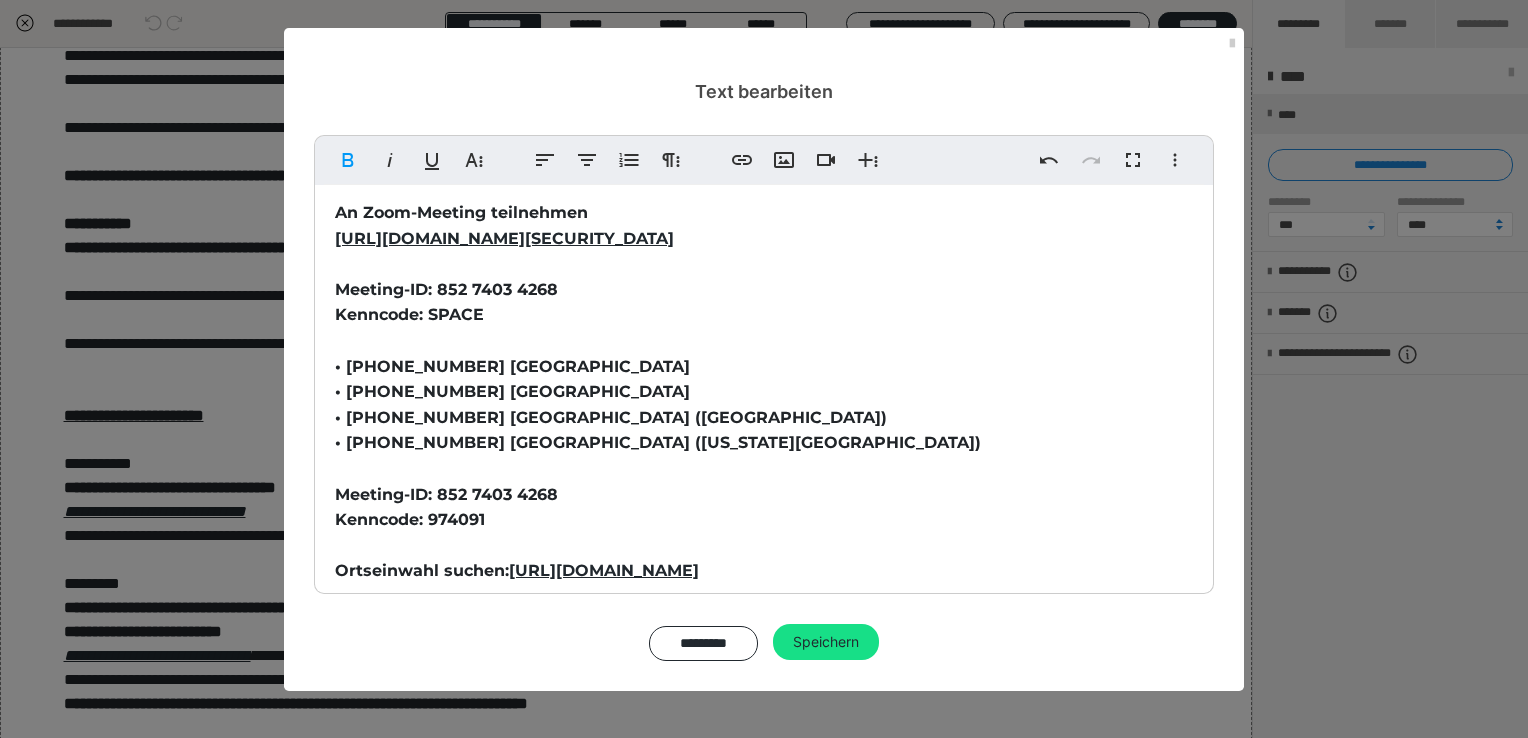 scroll, scrollTop: 608, scrollLeft: 0, axis: vertical 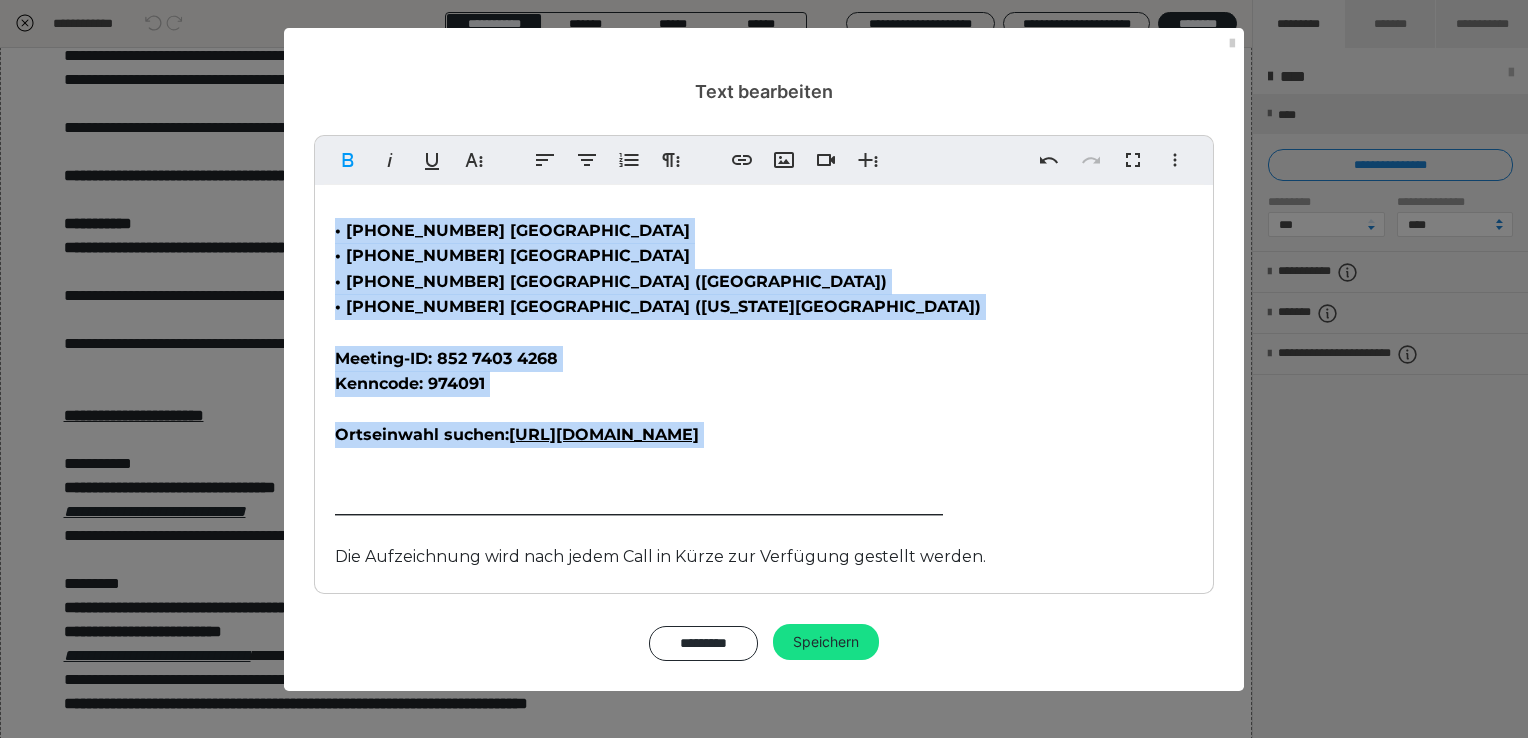 drag, startPoint x: 370, startPoint y: 473, endPoint x: 332, endPoint y: 219, distance: 256.82678 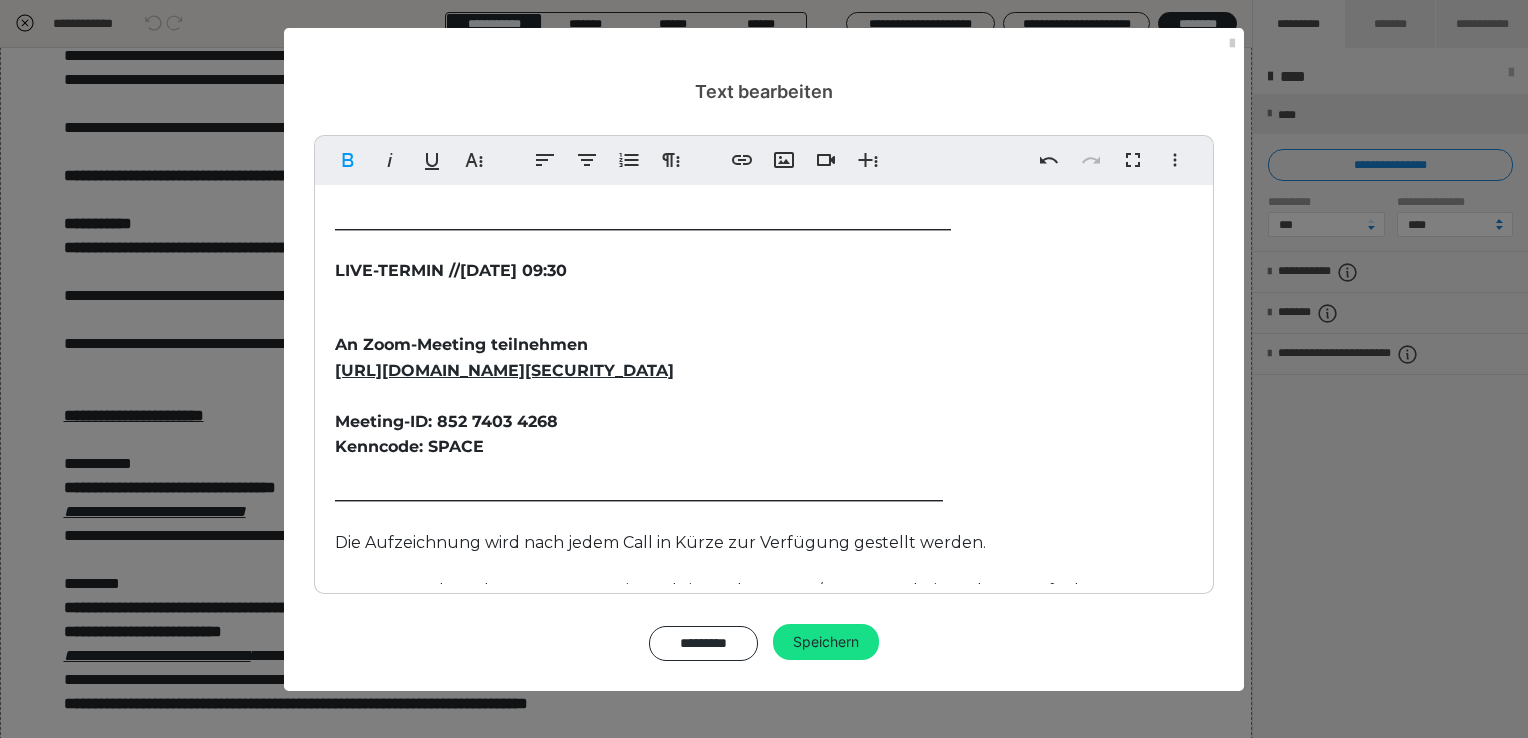 scroll, scrollTop: 308, scrollLeft: 0, axis: vertical 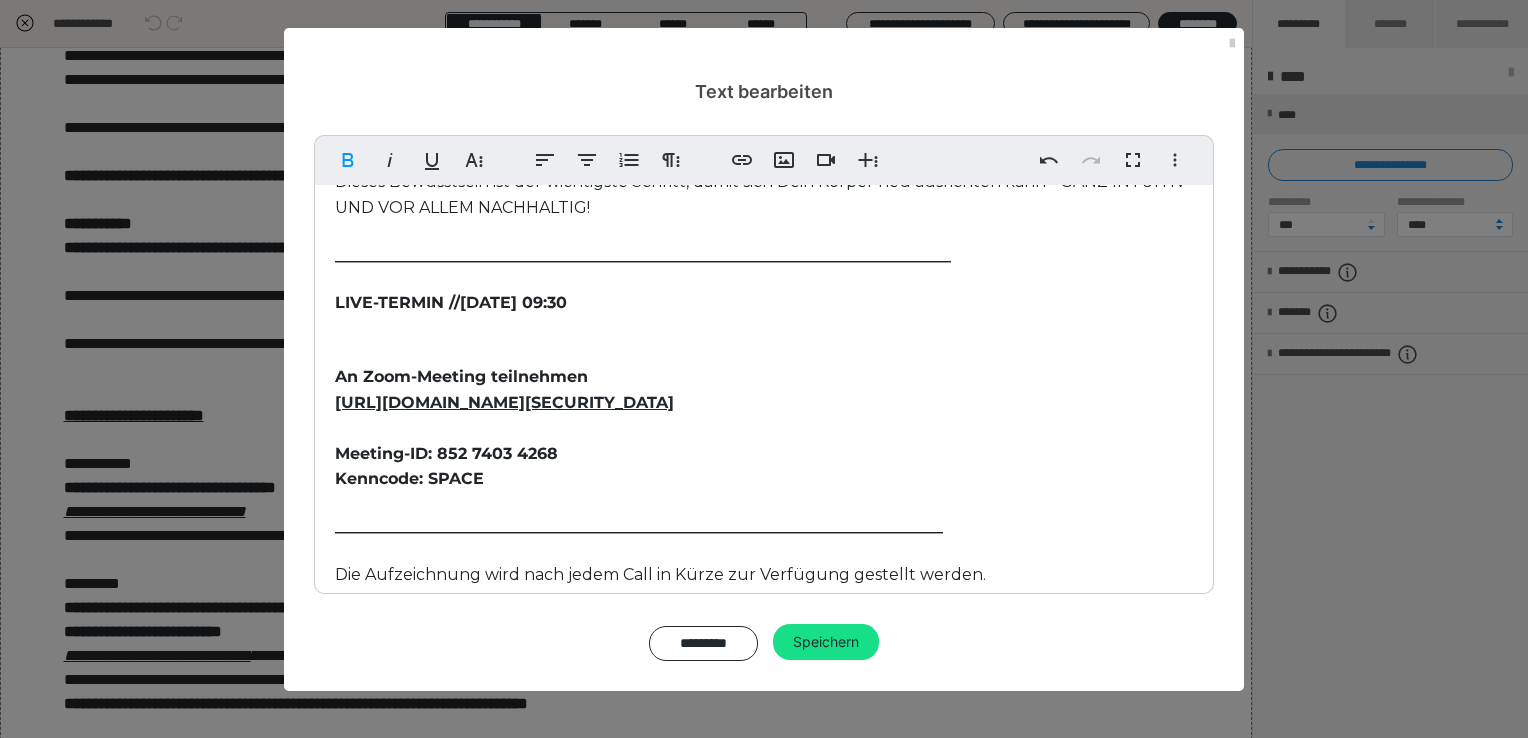 click on "Herzlich Willkommen zu SAFE SPACE! SAFE SPACE ist kein übliches Abnehmprogramm! Bei uns steht nicht das Aussehen im Fokus, denn es ist nur die Folge Deines inneren Zustandes! Uns interessieren aber die Ursachen! In diesem Programm schauen wir uns die tiefenpsychologischen Ursachen für die Fettanlagerung aus der Perspektive von Human Design System! Wir werden uns und unseren Körper zu nichts zwingen! Wir werden uns aber Dinge bewusst machen. Und es wird sicherlich teilweise schmerzen, aber auch sehr erleichternd sein.  Dieses Bewusstsein ist der wichtigste Schritt, damit sich Dein Körper neu ausrichten kann - GANZ INTUITIV UND VOR ALLEM NACHHALTIG! _____________________________________________________________________________ LIVE-TERMIN //  [DATE] 09:30 An Zoom-Meeting teilnehmen [URL][DOMAIN_NAME][SECURITY_DATA] Meeting-ID: 852 7403 4268 Kenncode: SPACE ____________________________________________________________________________ V O R B E R E I T U N G" at bounding box center (764, 513) 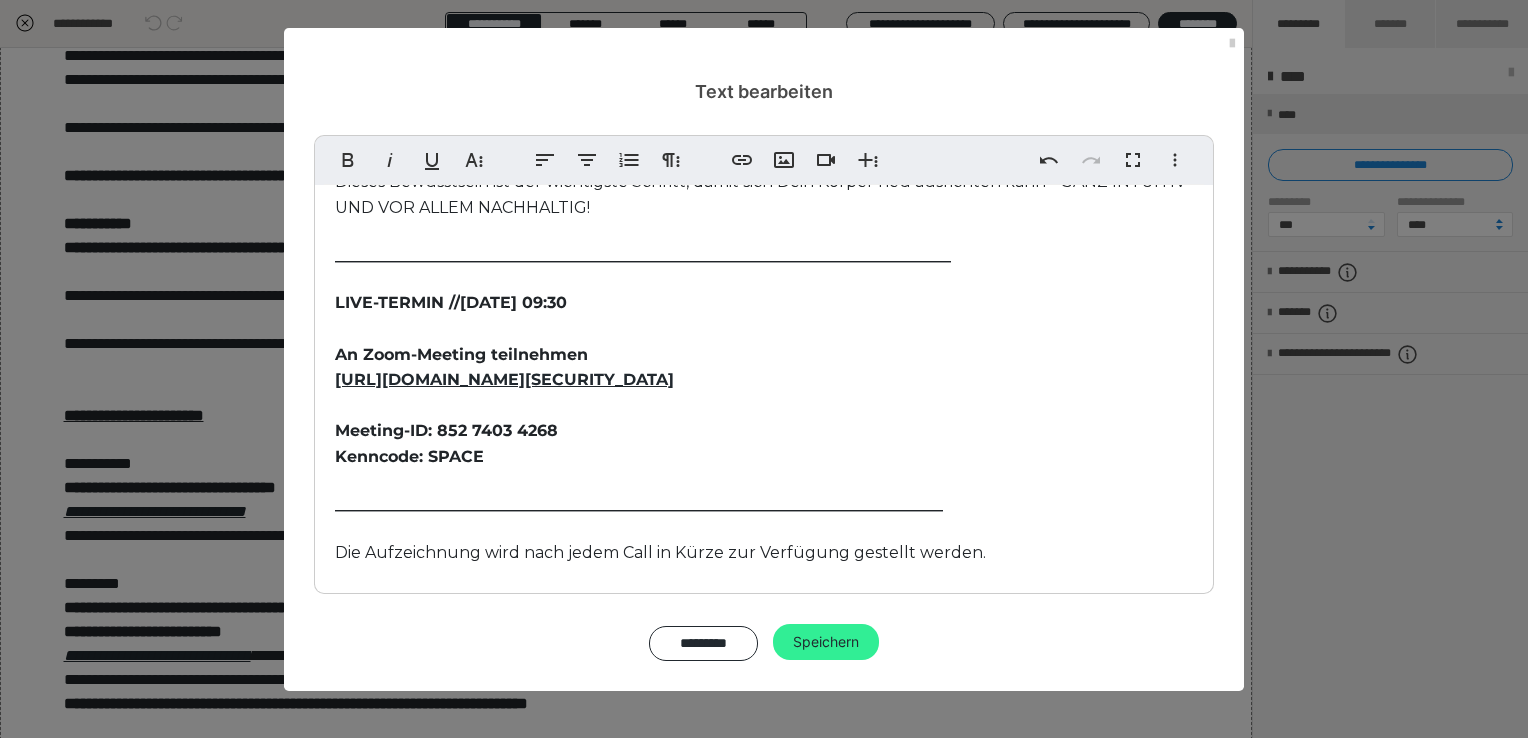click on "Speichern" at bounding box center (826, 642) 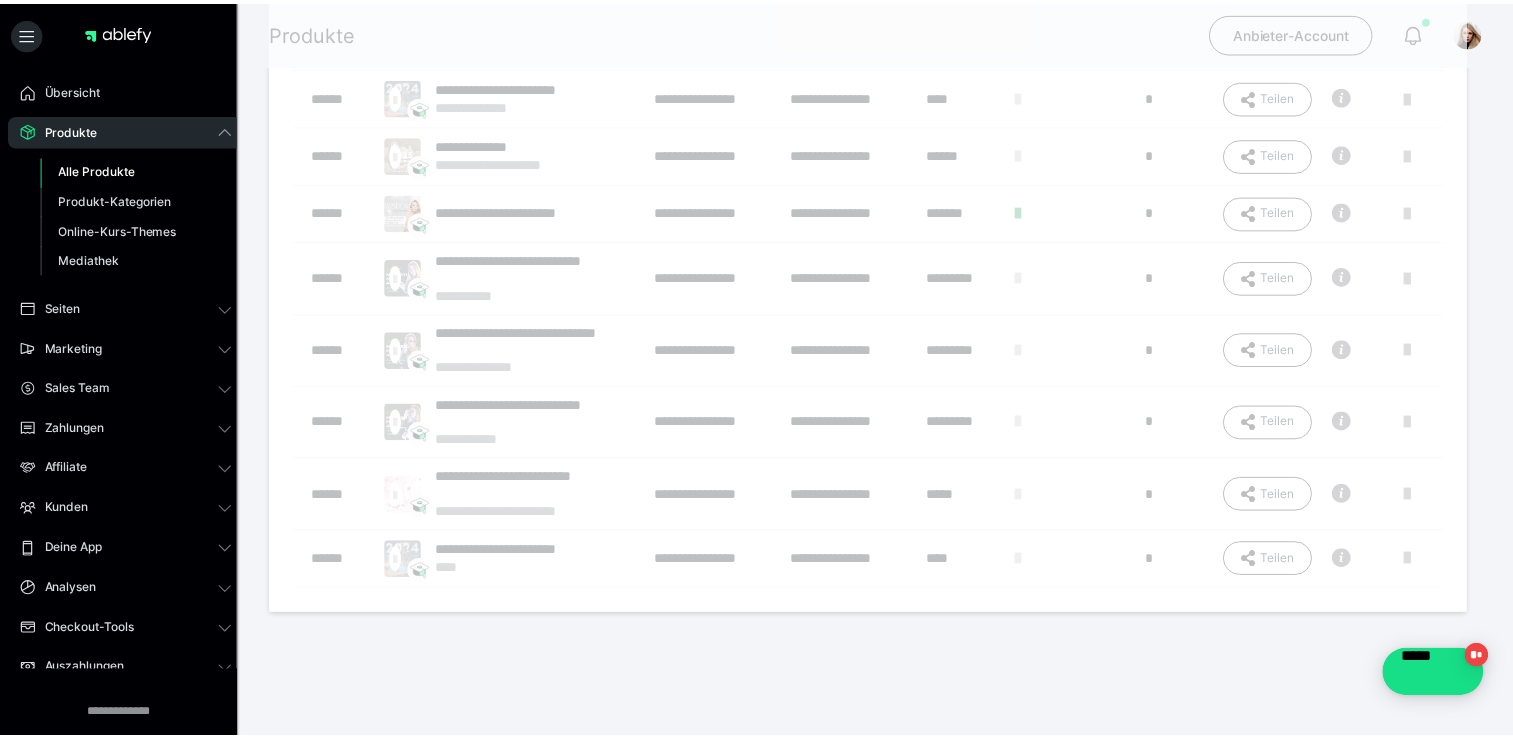scroll, scrollTop: 0, scrollLeft: 0, axis: both 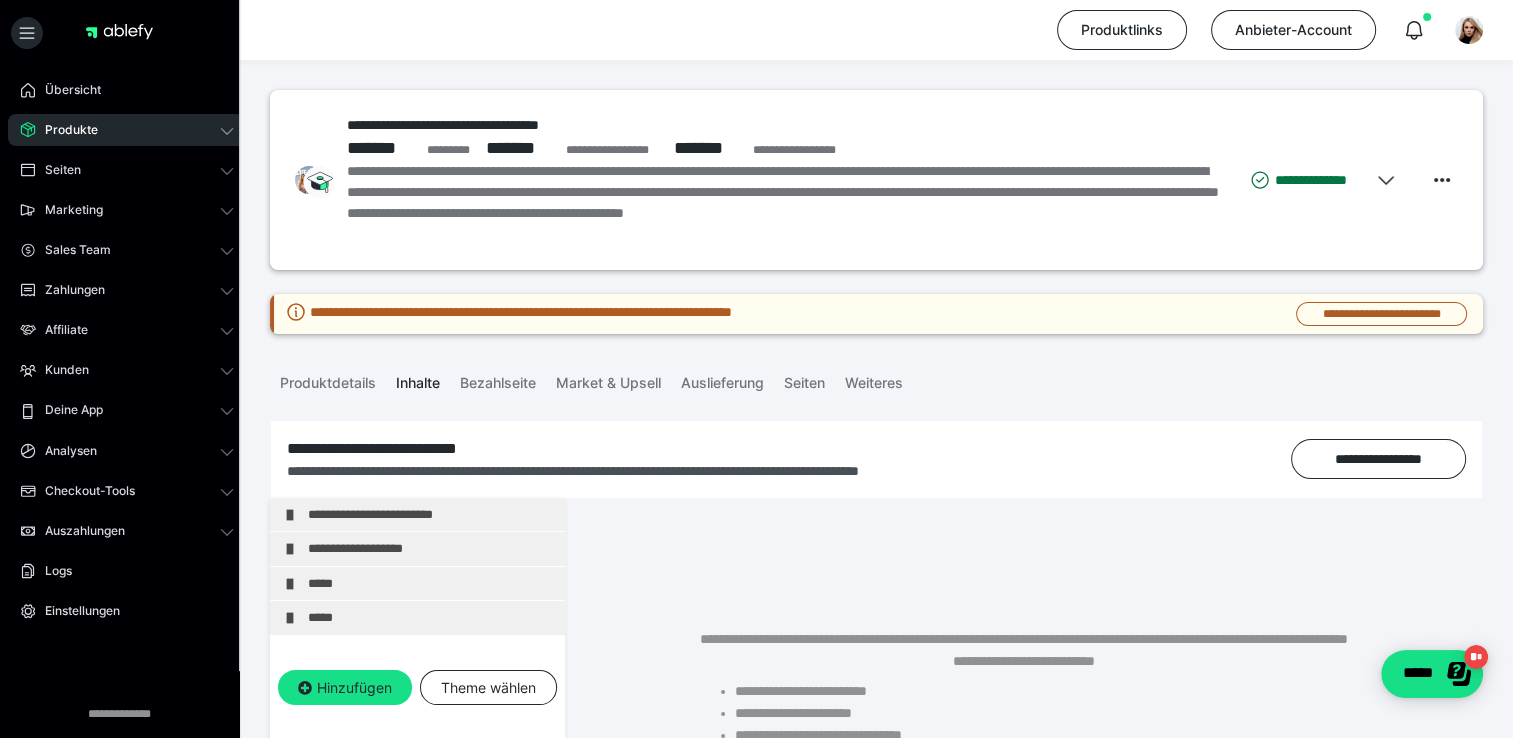 click on "Produkte" at bounding box center (64, 130) 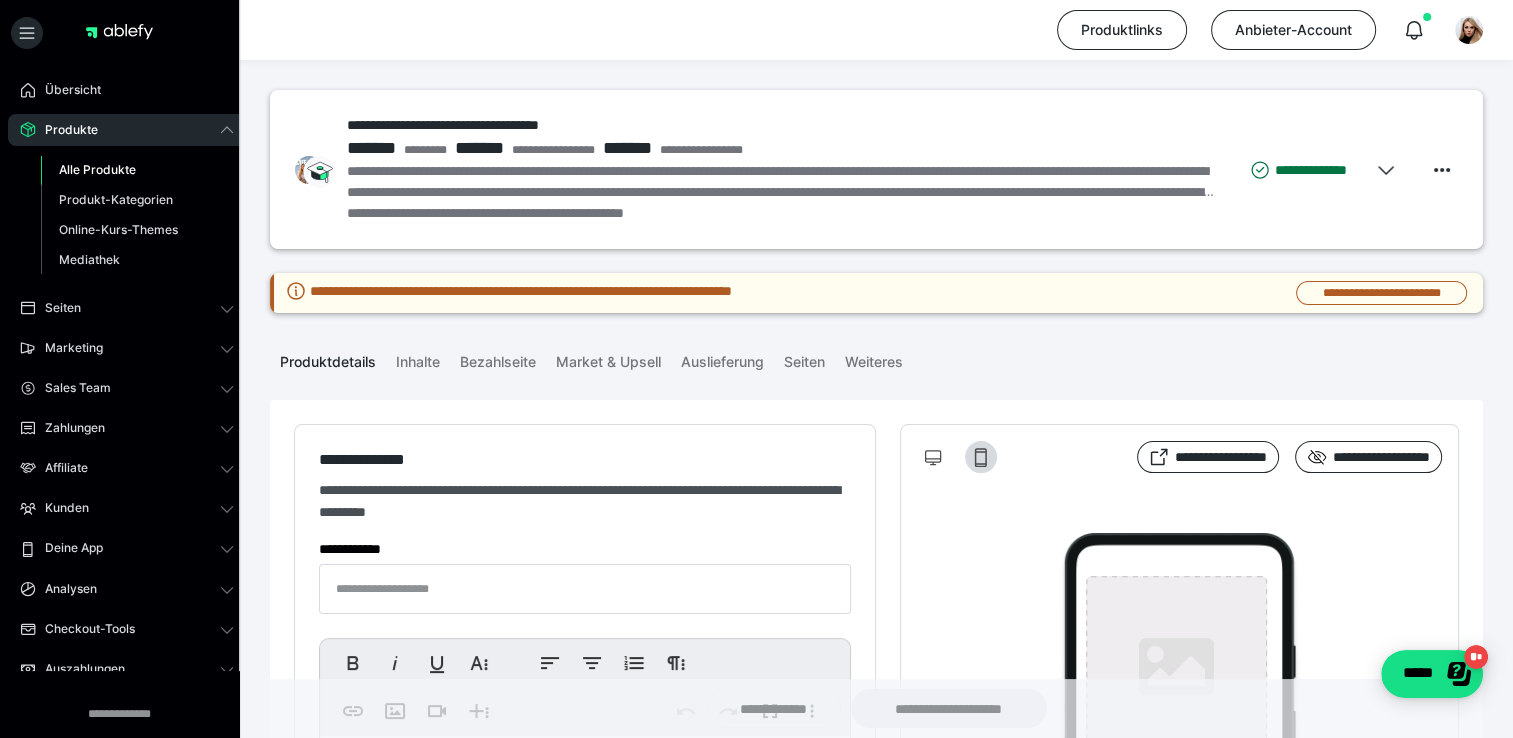 type on "**********" 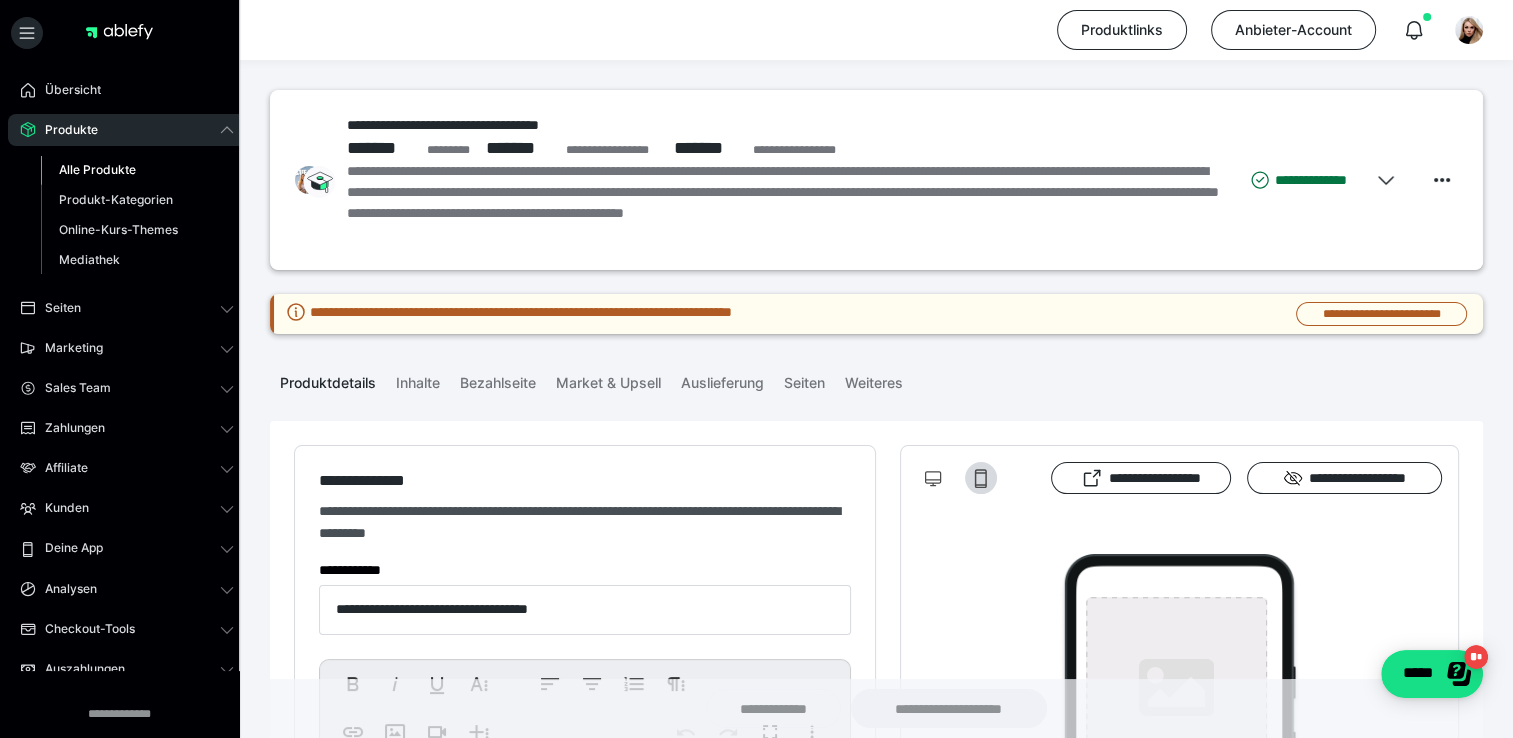 type on "**********" 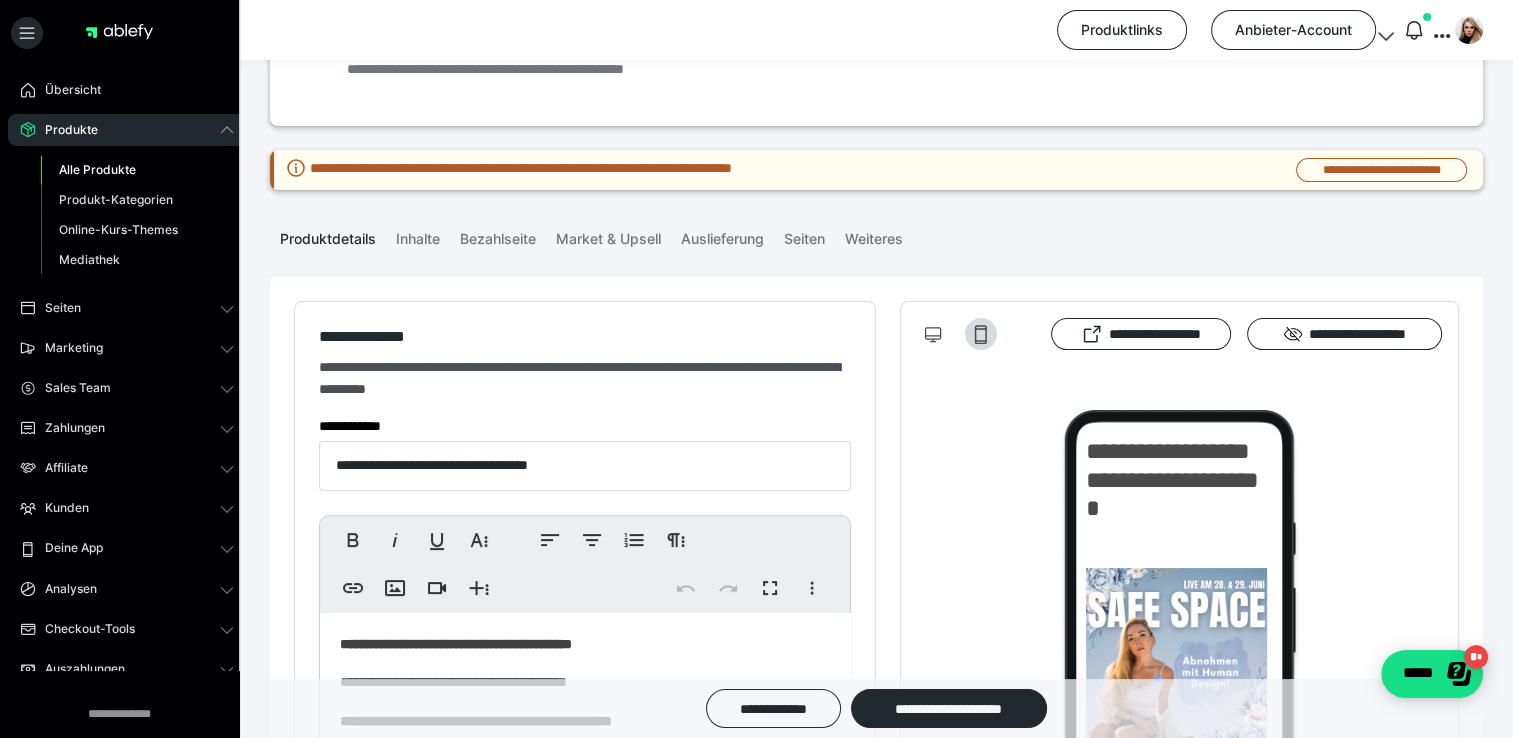 scroll, scrollTop: 400, scrollLeft: 0, axis: vertical 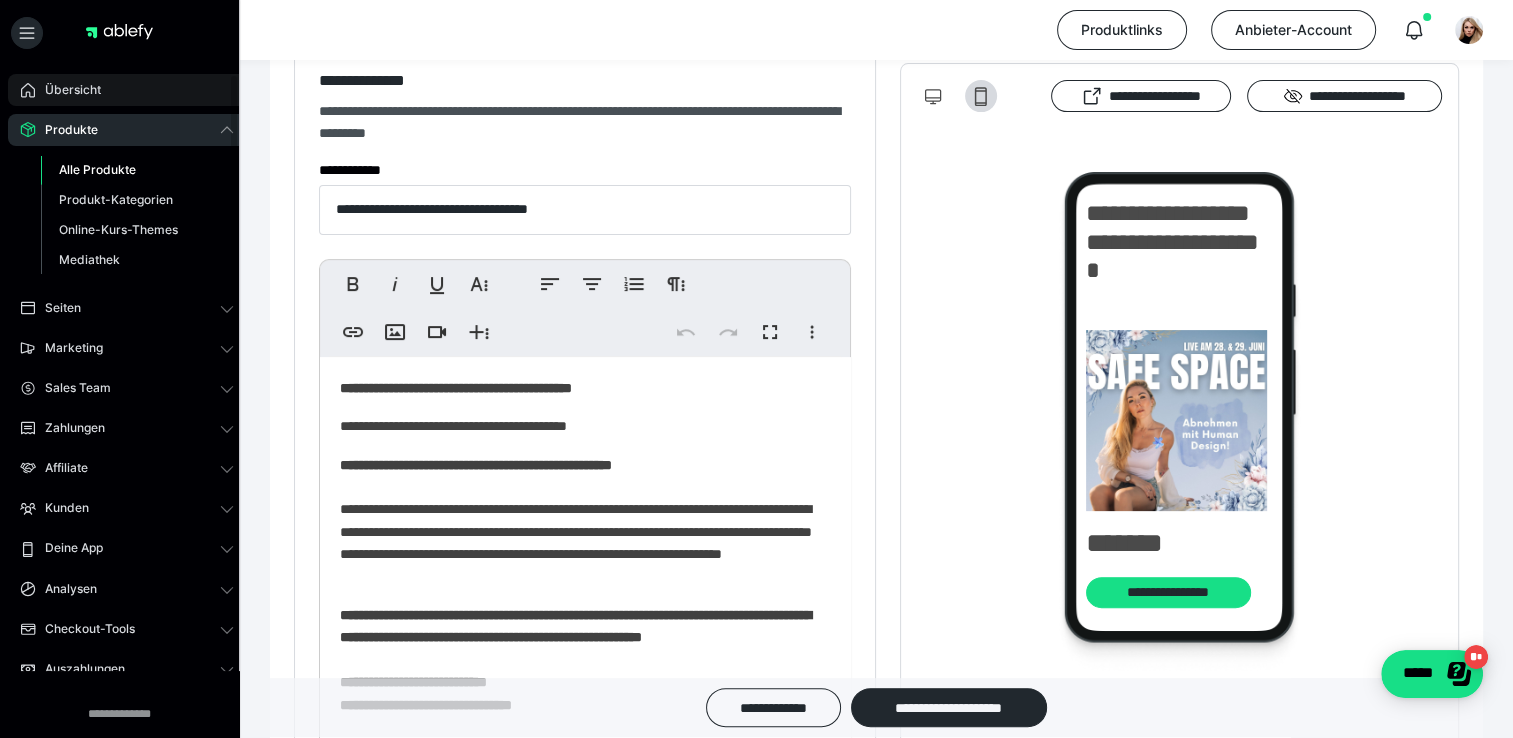 click on "Übersicht" at bounding box center [66, 90] 